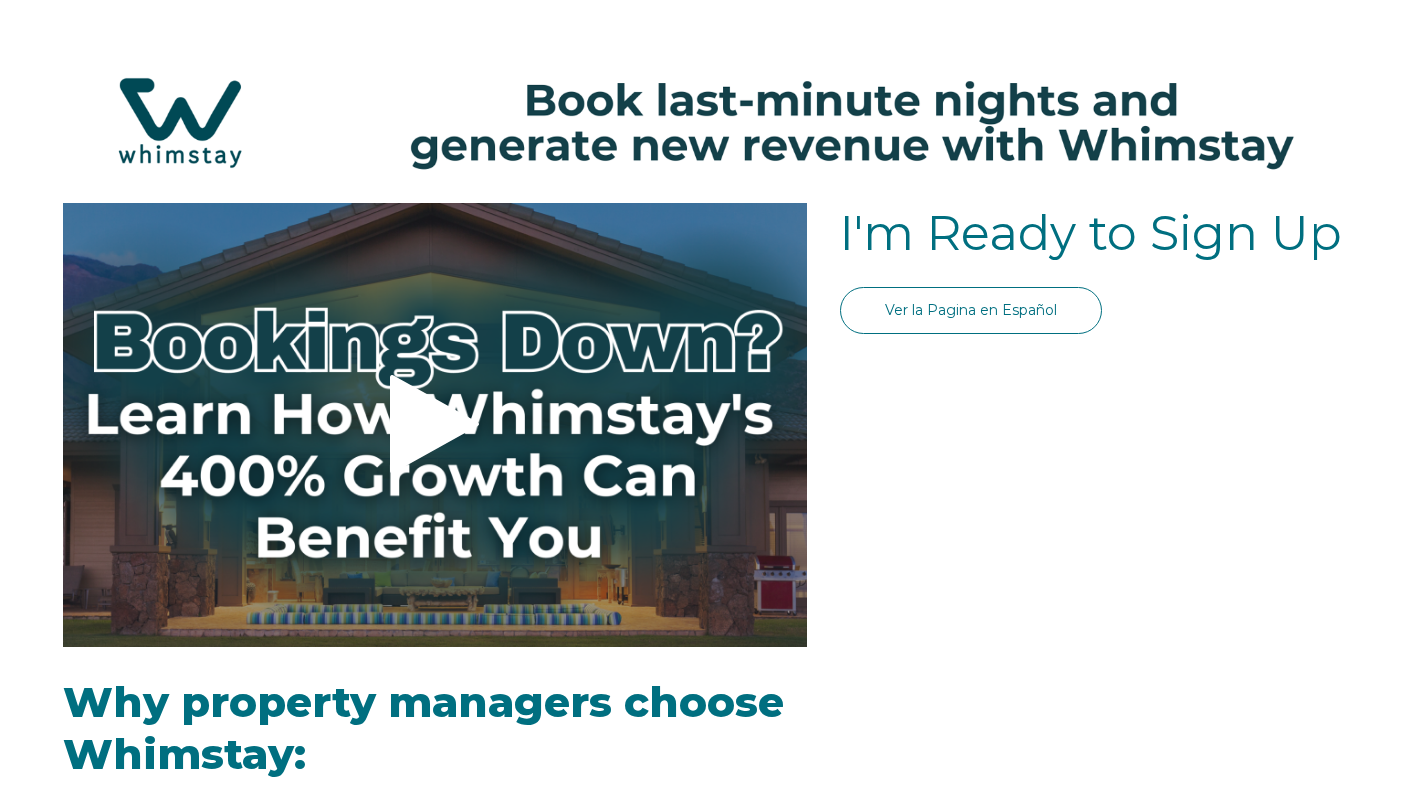 scroll, scrollTop: 0, scrollLeft: 0, axis: both 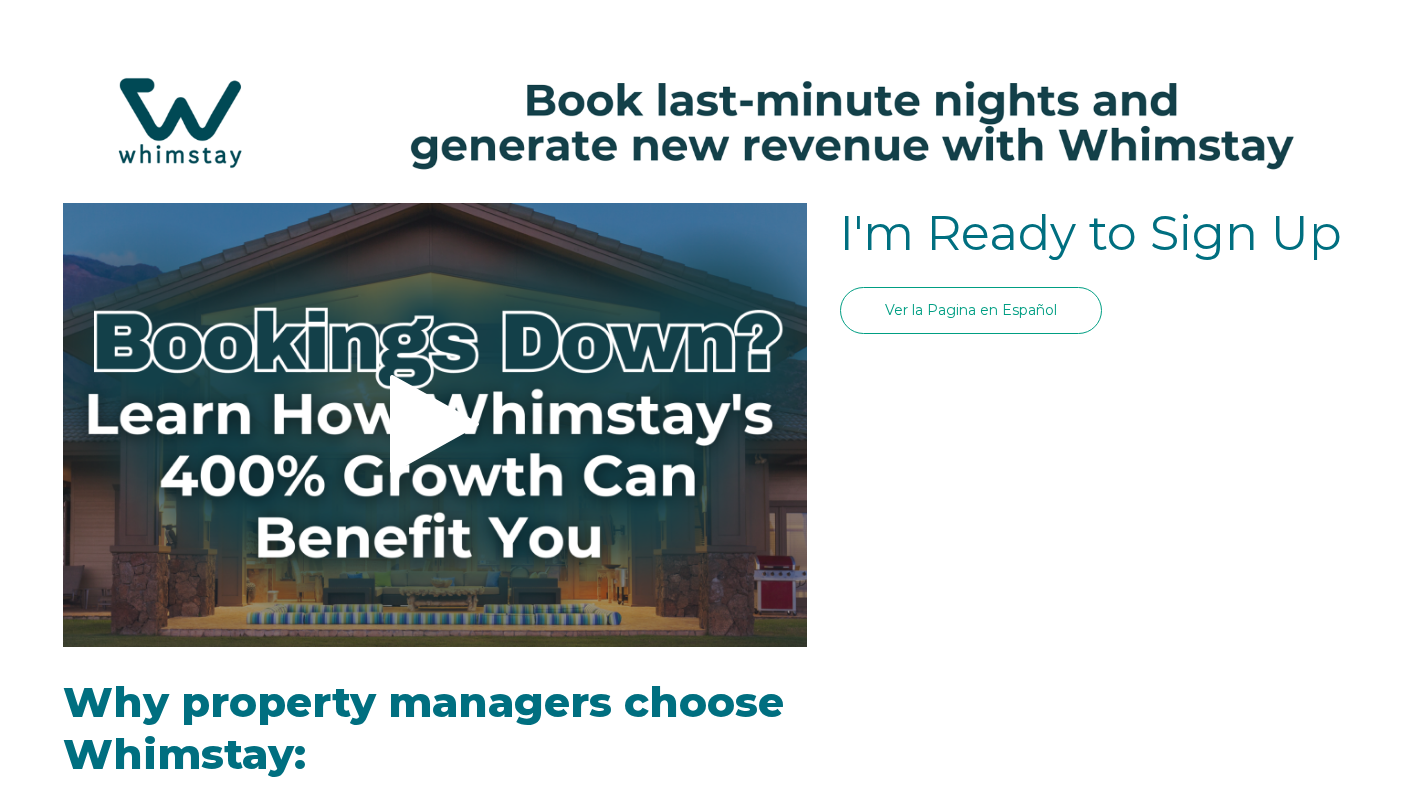 select on "US" 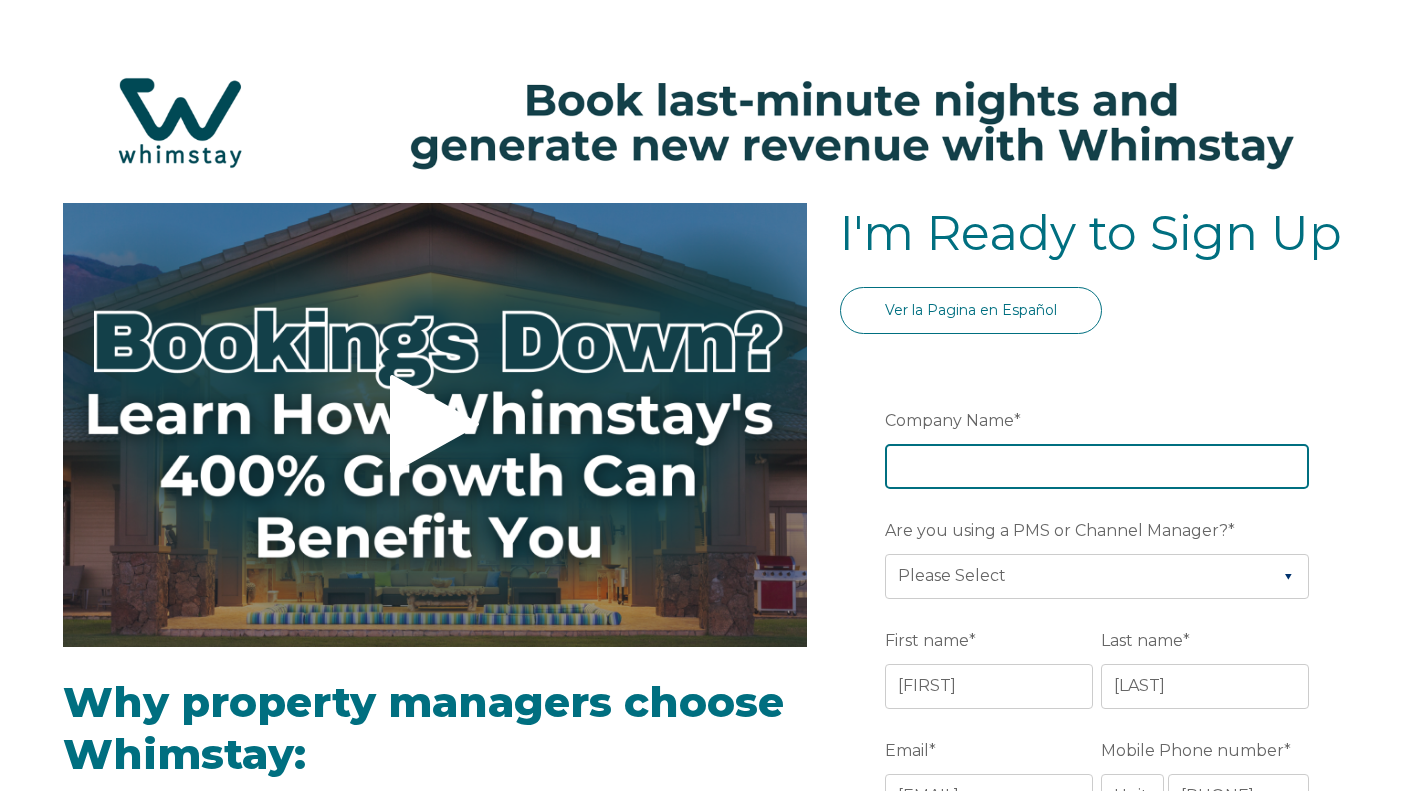 click on "Company Name *" at bounding box center [1097, 466] 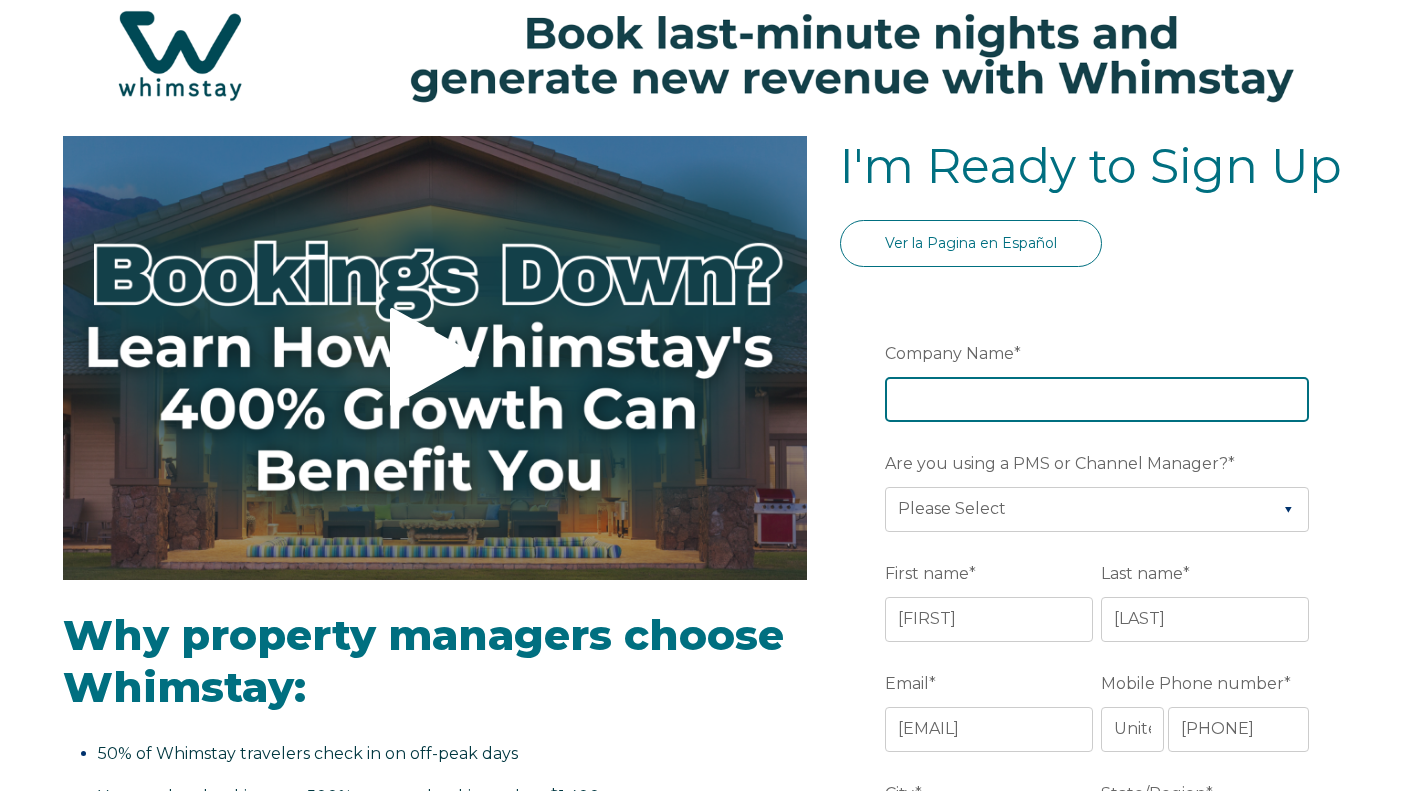 scroll, scrollTop: 100, scrollLeft: 0, axis: vertical 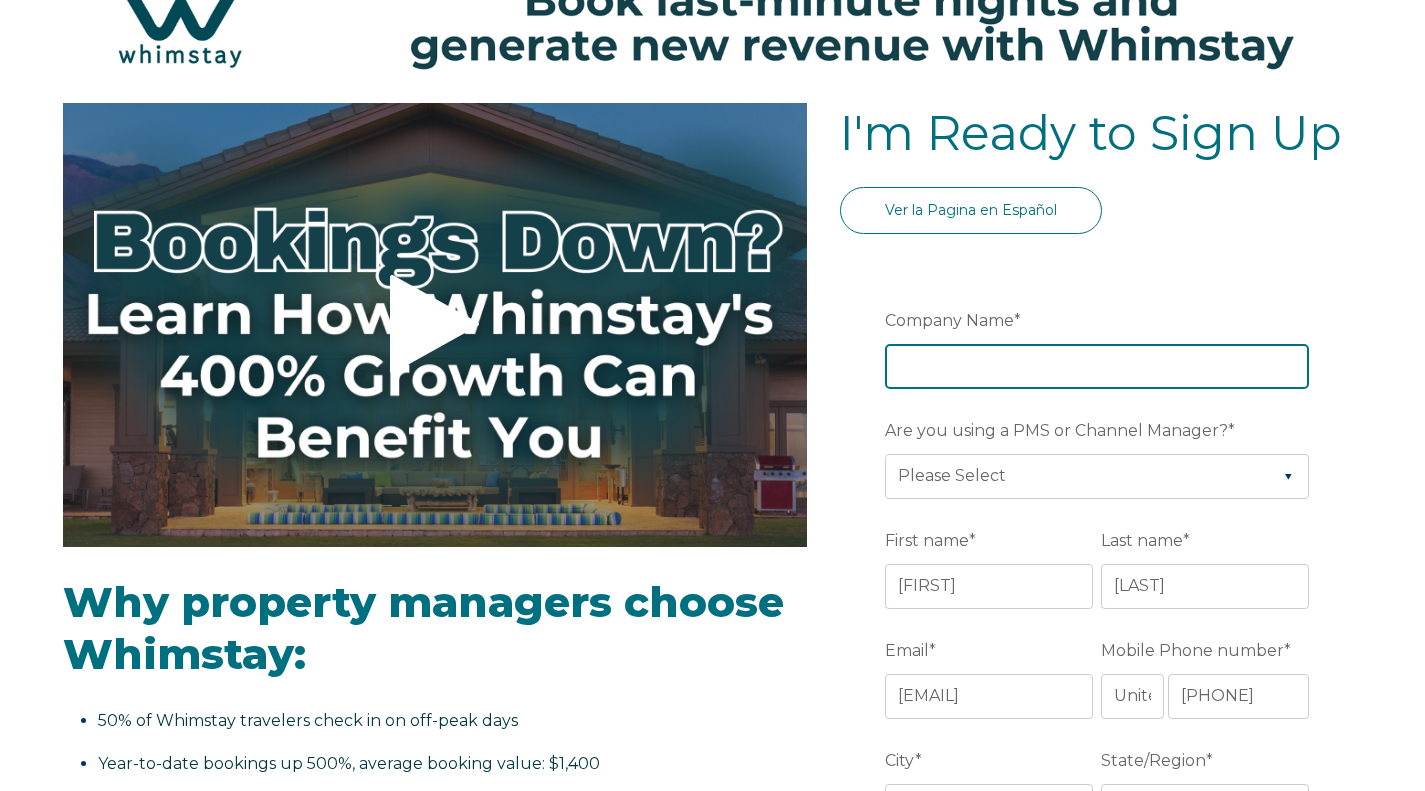 click on "Company Name *" at bounding box center [1097, 366] 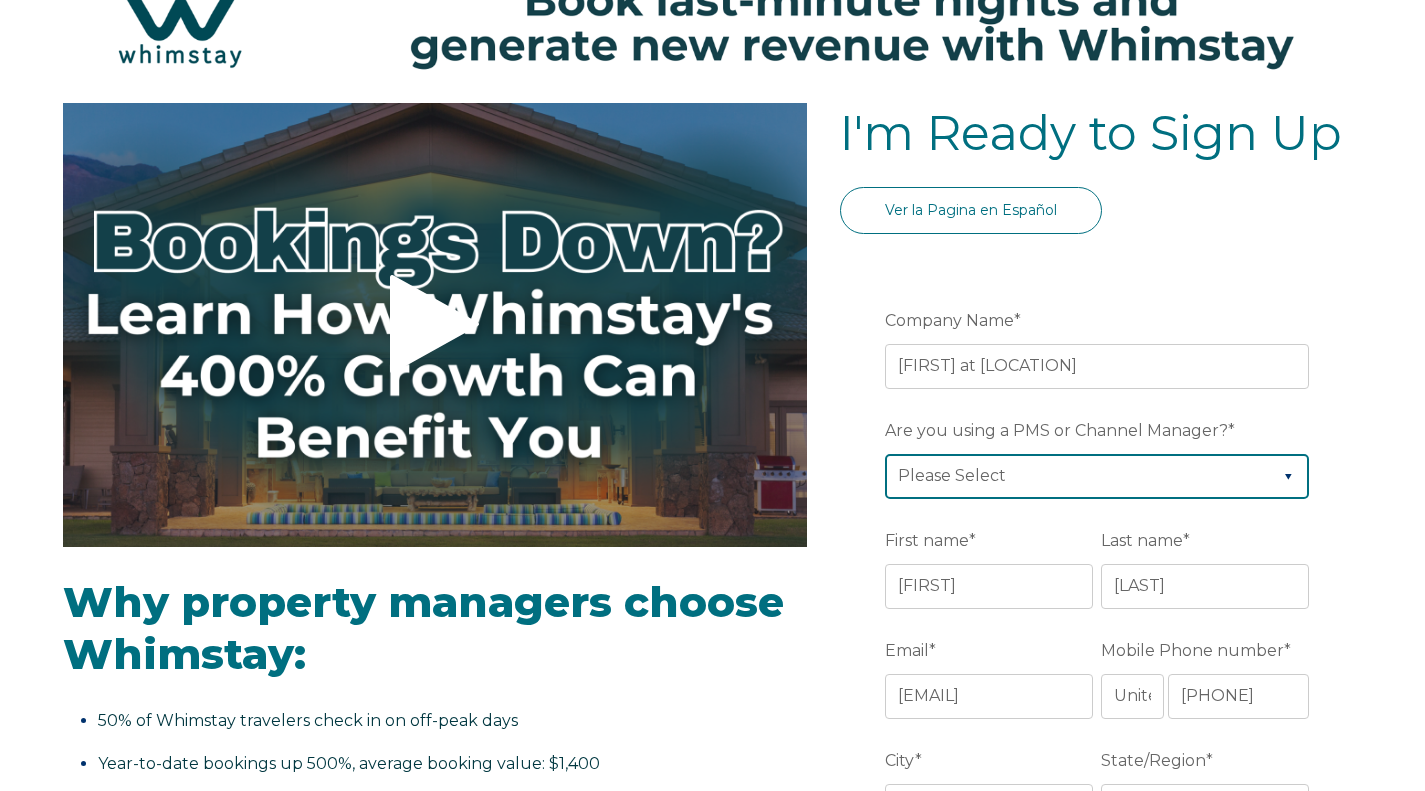 click on "Please Select Barefoot BookingPal Boost Brightside CiiRUS Escapia Guesty Hostaway Hostfully Hostify Lodgify NextPax/NxtBeds OwnerRez PMS or CM Not Listed Rentals United/Quick Connect Streamline Track Airbnb" at bounding box center [1097, 476] 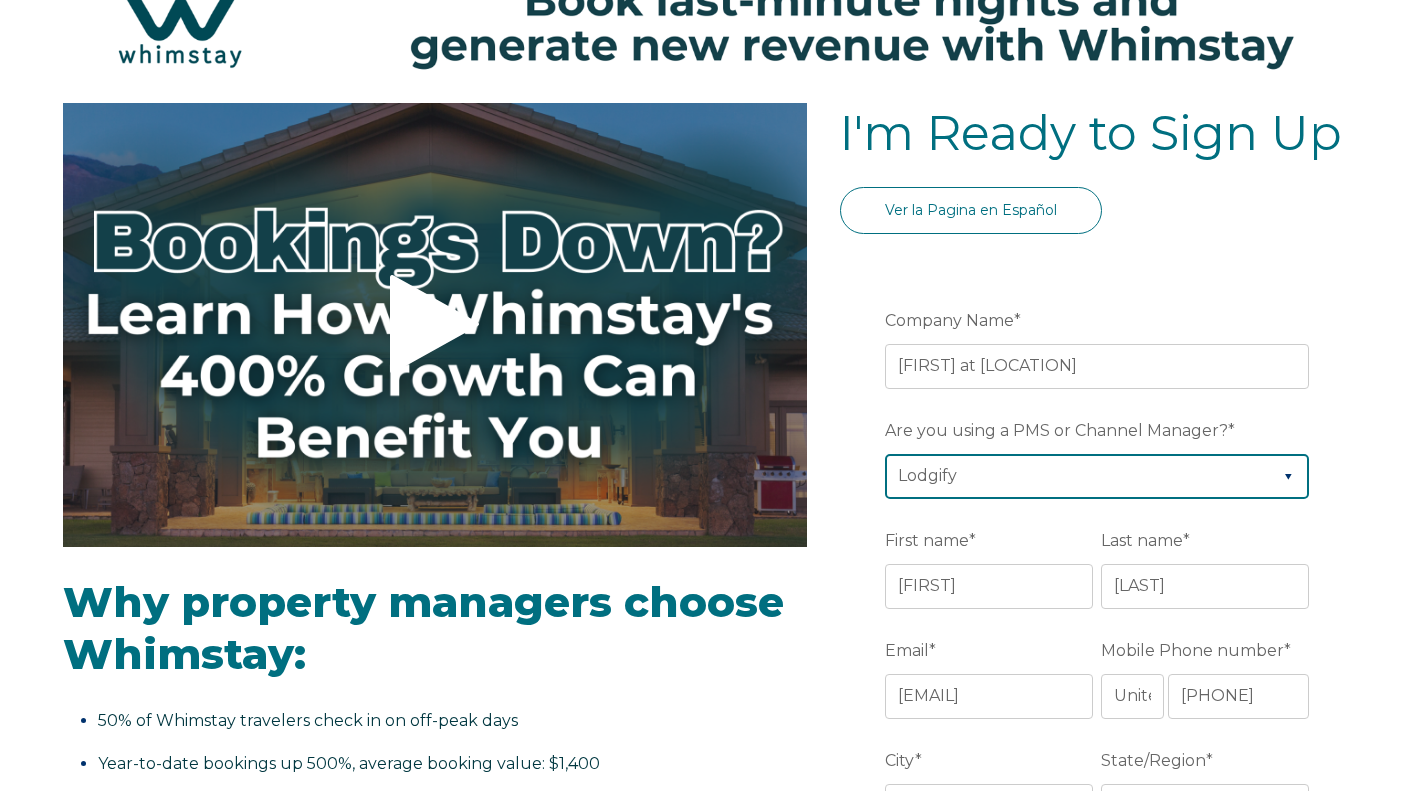 click on "Please Select Barefoot BookingPal Boost Brightside CiiRUS Escapia Guesty Hostaway Hostfully Hostify Lodgify NextPax/NxtBeds OwnerRez PMS or CM Not Listed Rentals United/Quick Connect Streamline Track Airbnb" at bounding box center [1097, 476] 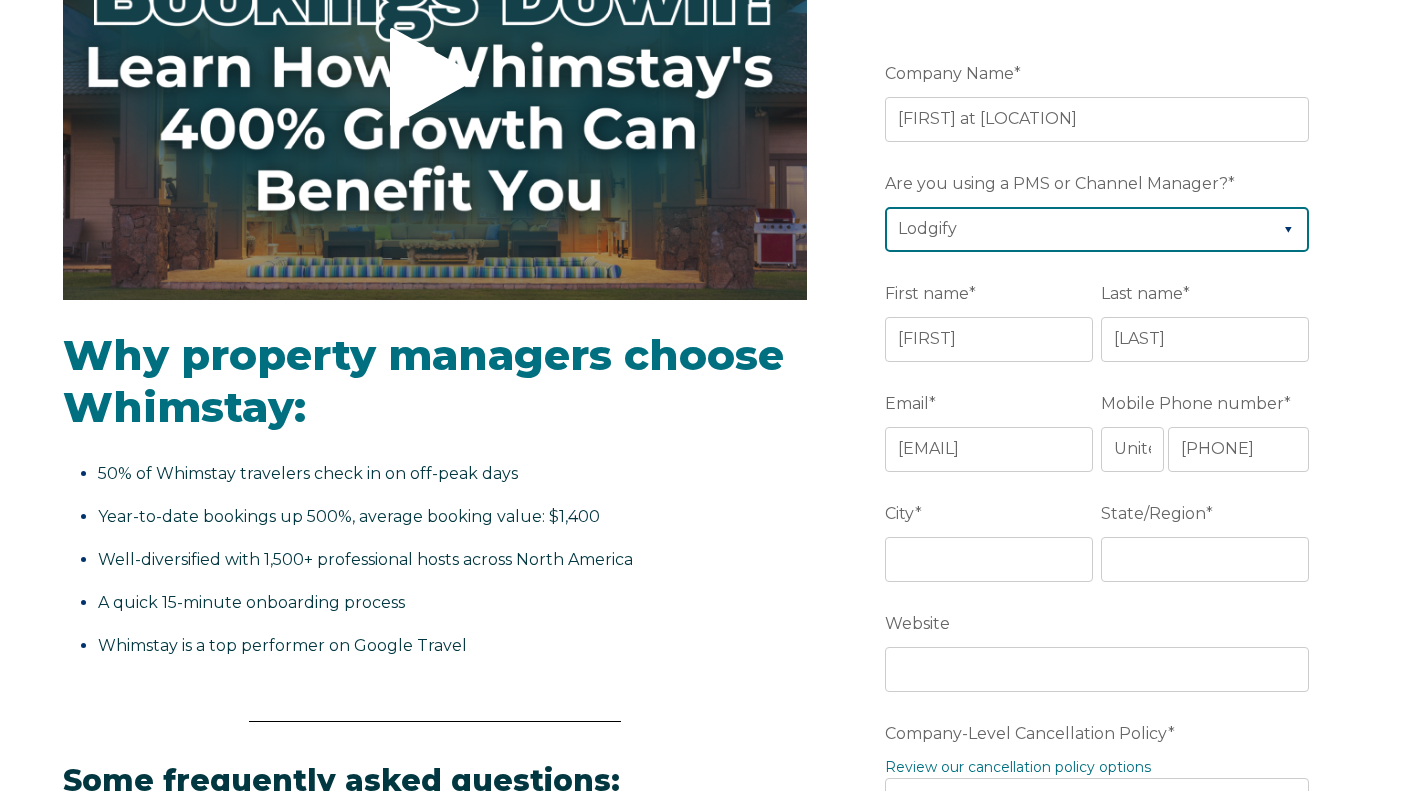 scroll, scrollTop: 400, scrollLeft: 0, axis: vertical 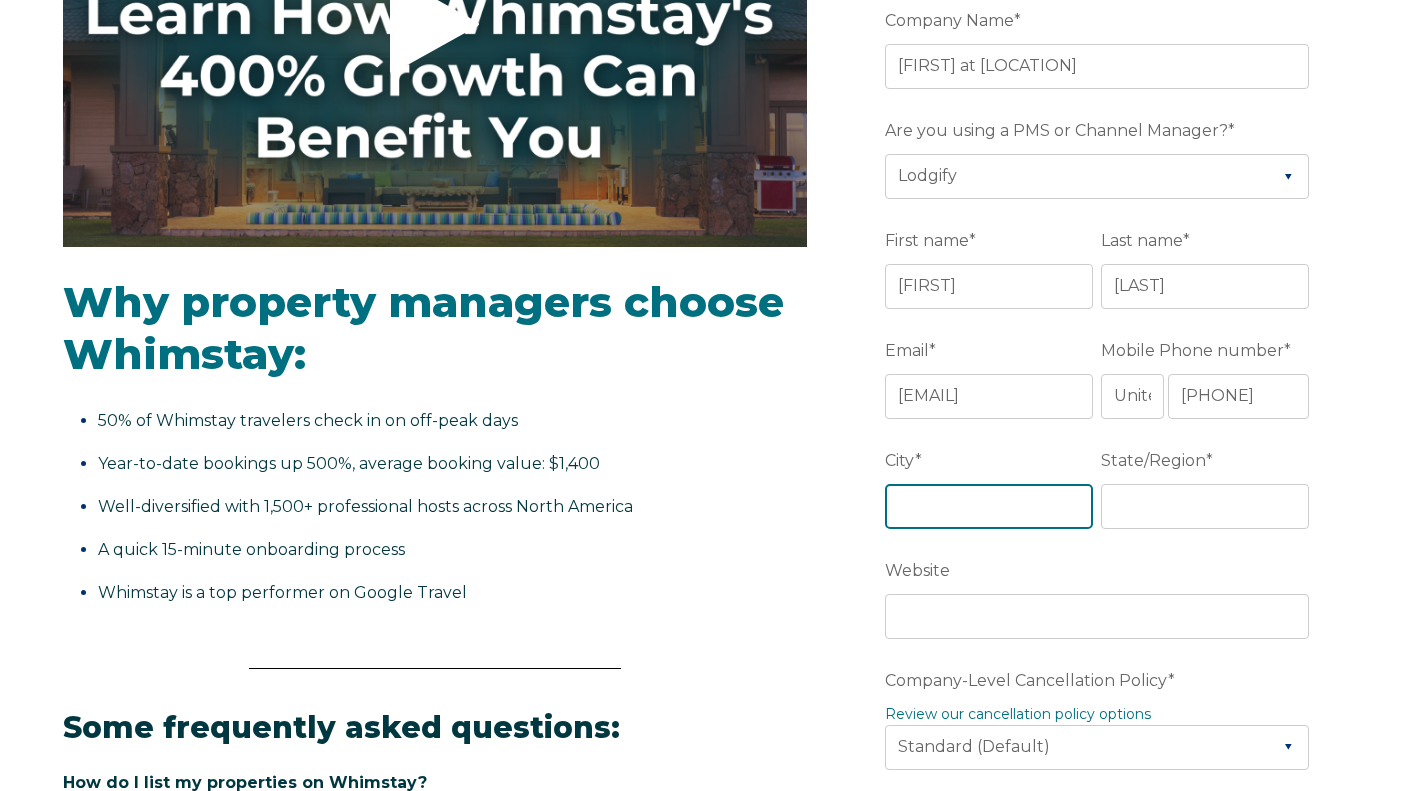 click on "City *" at bounding box center (989, 506) 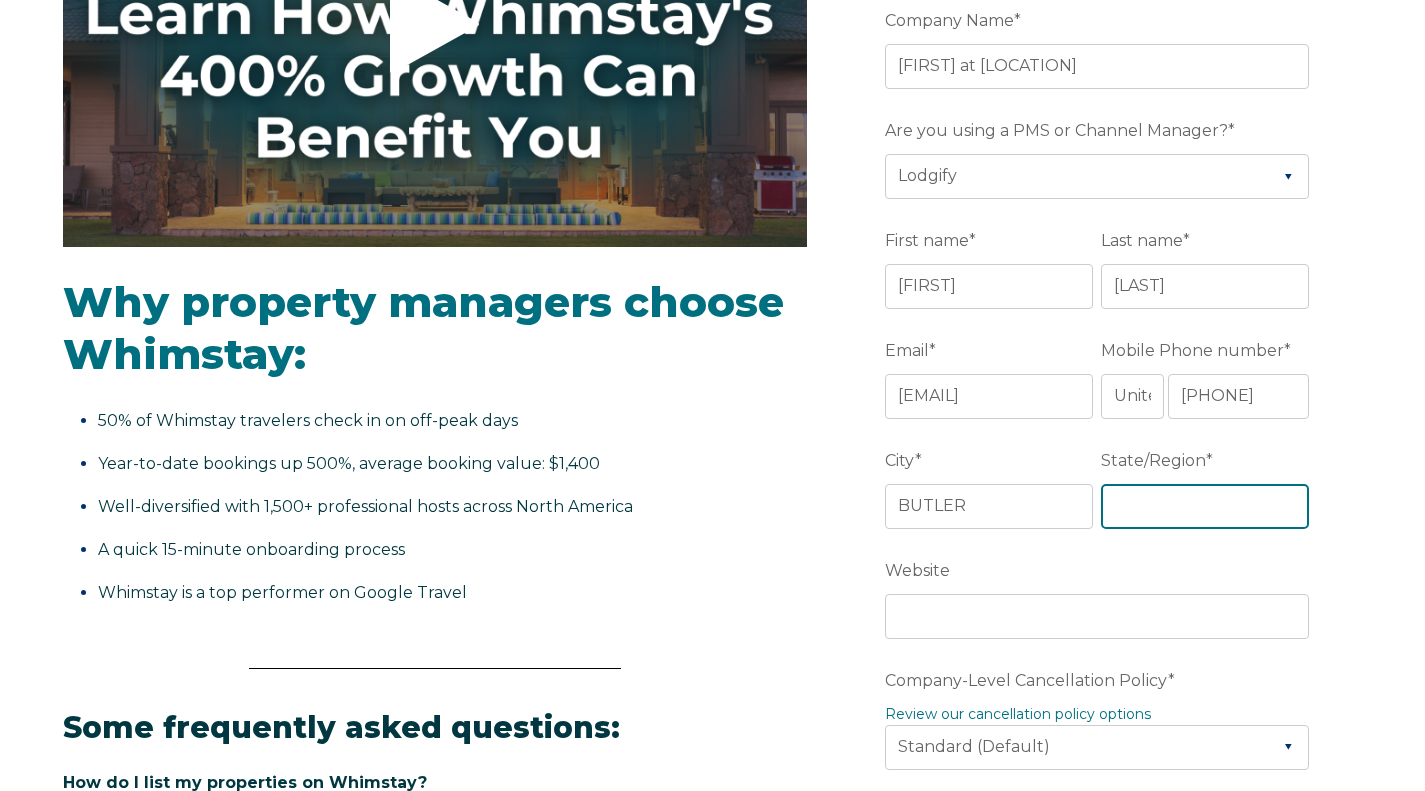 type on "[STATE]" 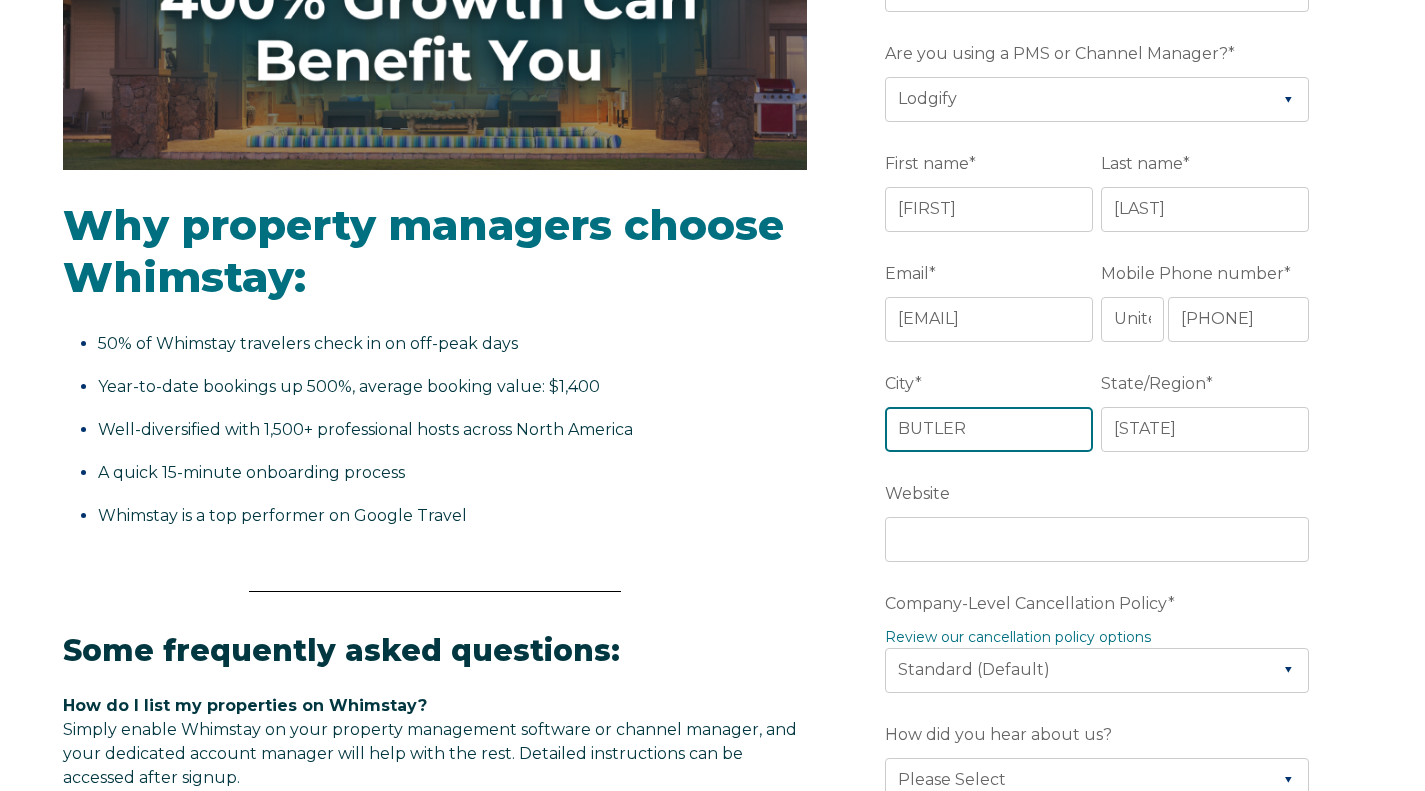 scroll, scrollTop: 500, scrollLeft: 0, axis: vertical 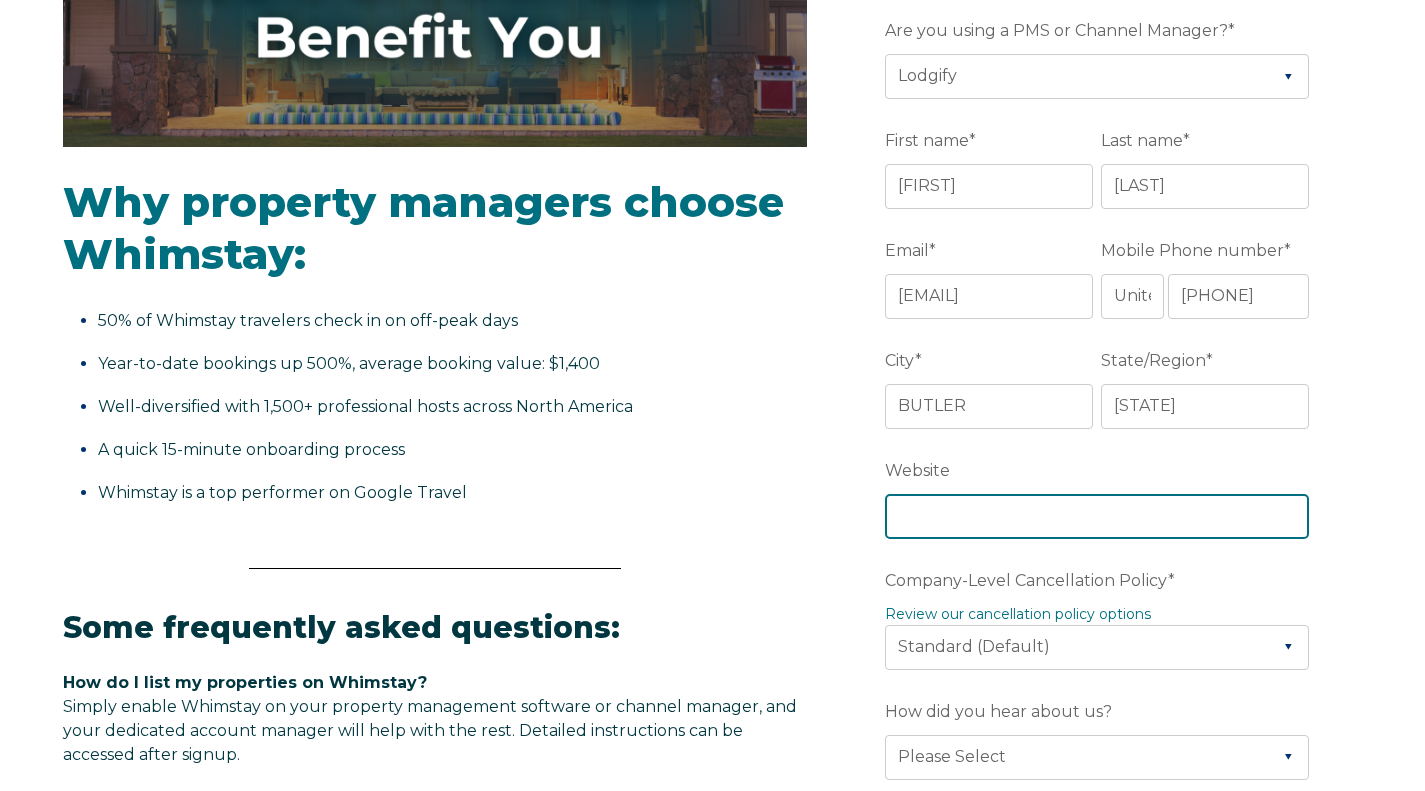 click on "Website" at bounding box center [1097, 516] 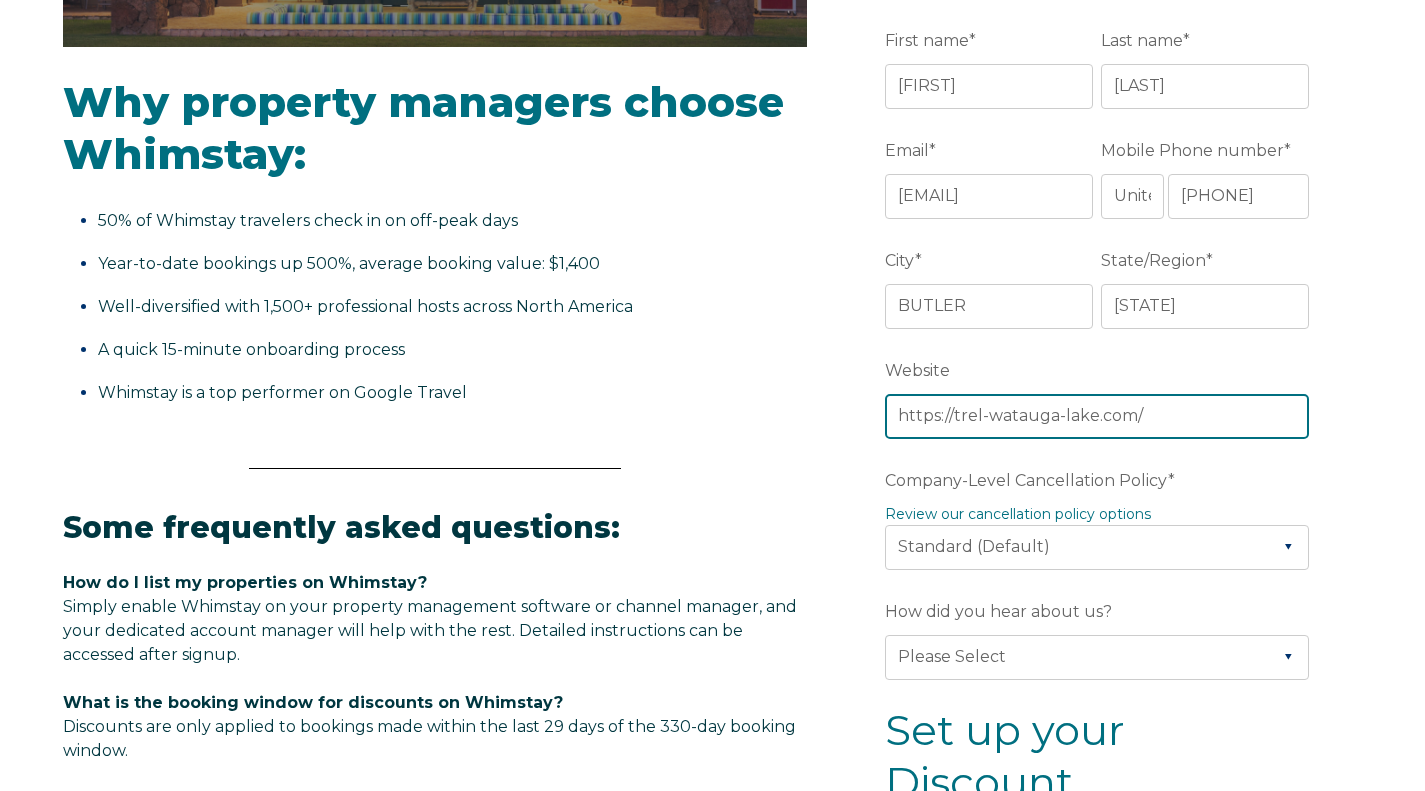 scroll, scrollTop: 700, scrollLeft: 0, axis: vertical 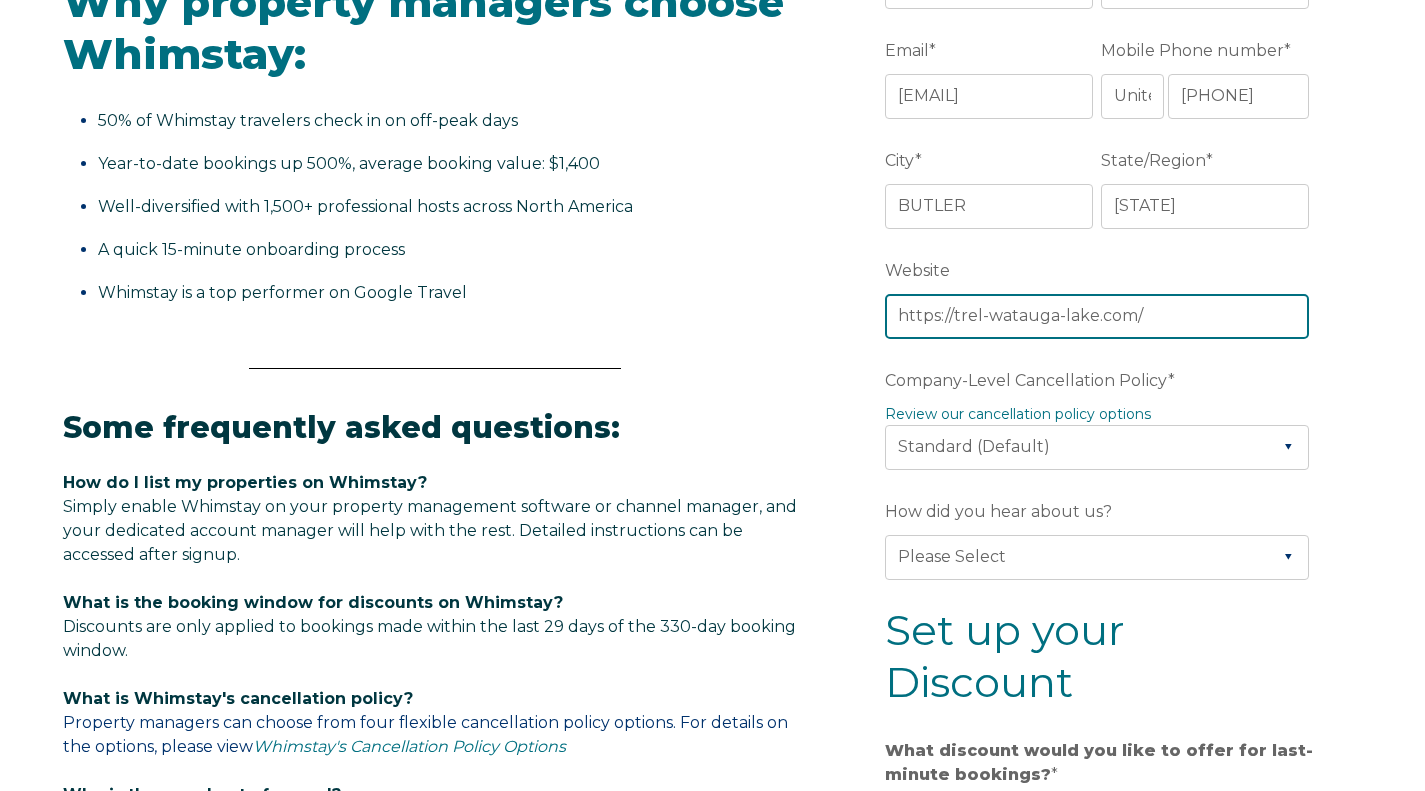 type on "https://trel-watauga-lake.com/" 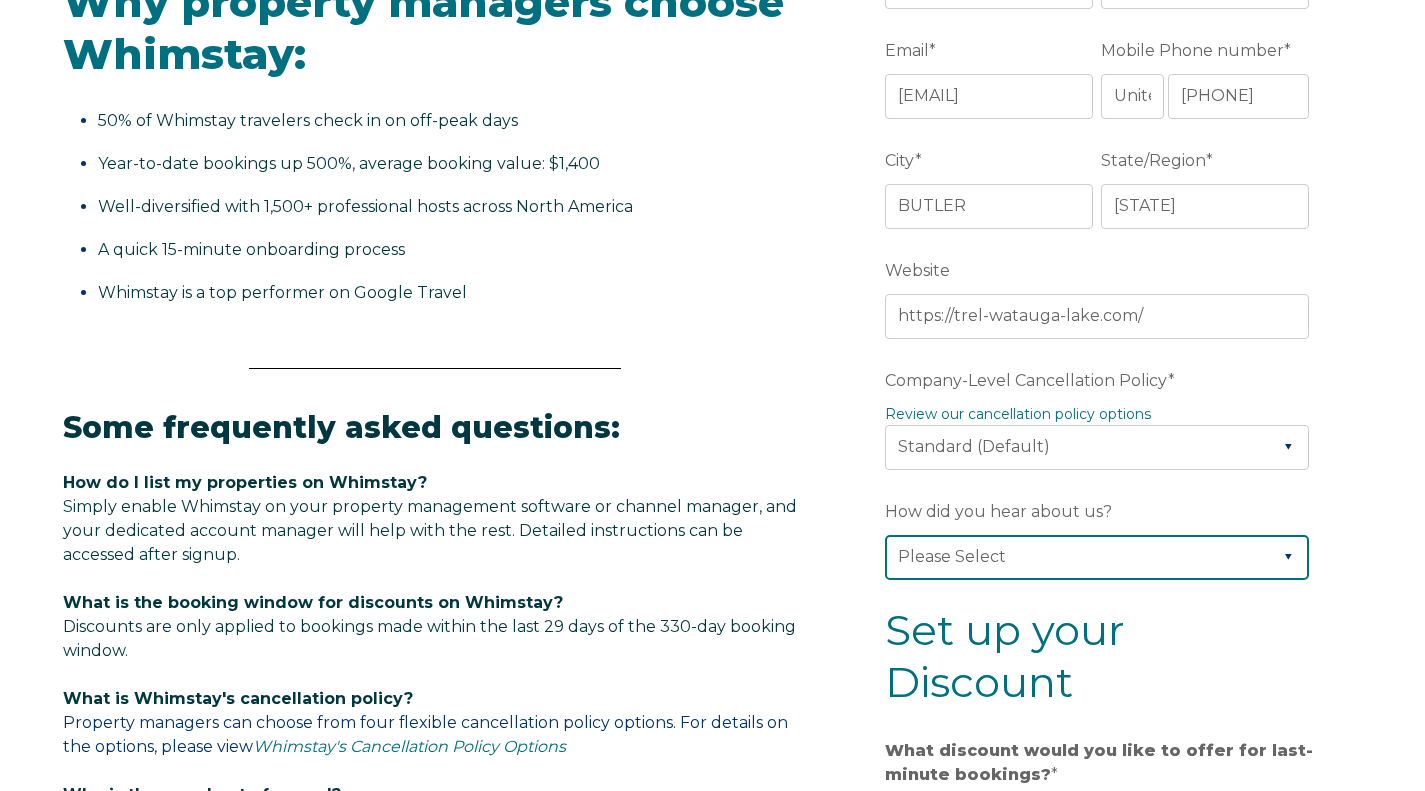 click on "Please Select Found Whimstay through a Google search Direct outreach from a Whimstay team member Saw Whimstay on social media Referred by a friend, colleague, or partner Discovered Whimstay at an event or conference Heard about Whimstay on a podcast Other" at bounding box center [1097, 557] 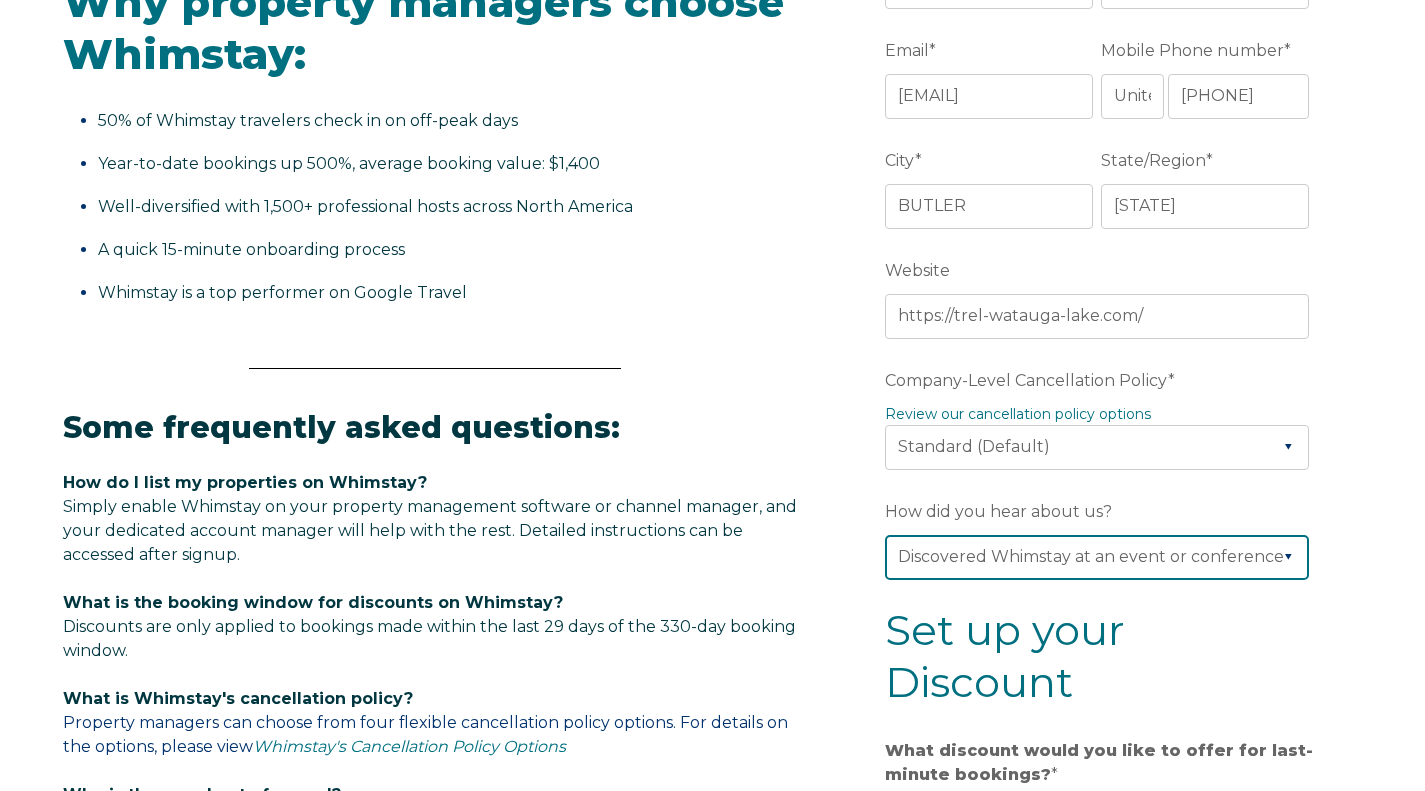 click on "Please Select Found Whimstay through a Google search Direct outreach from a Whimstay team member Saw Whimstay on social media Referred by a friend, colleague, or partner Discovered Whimstay at an event or conference Heard about Whimstay on a podcast Other" at bounding box center [1097, 557] 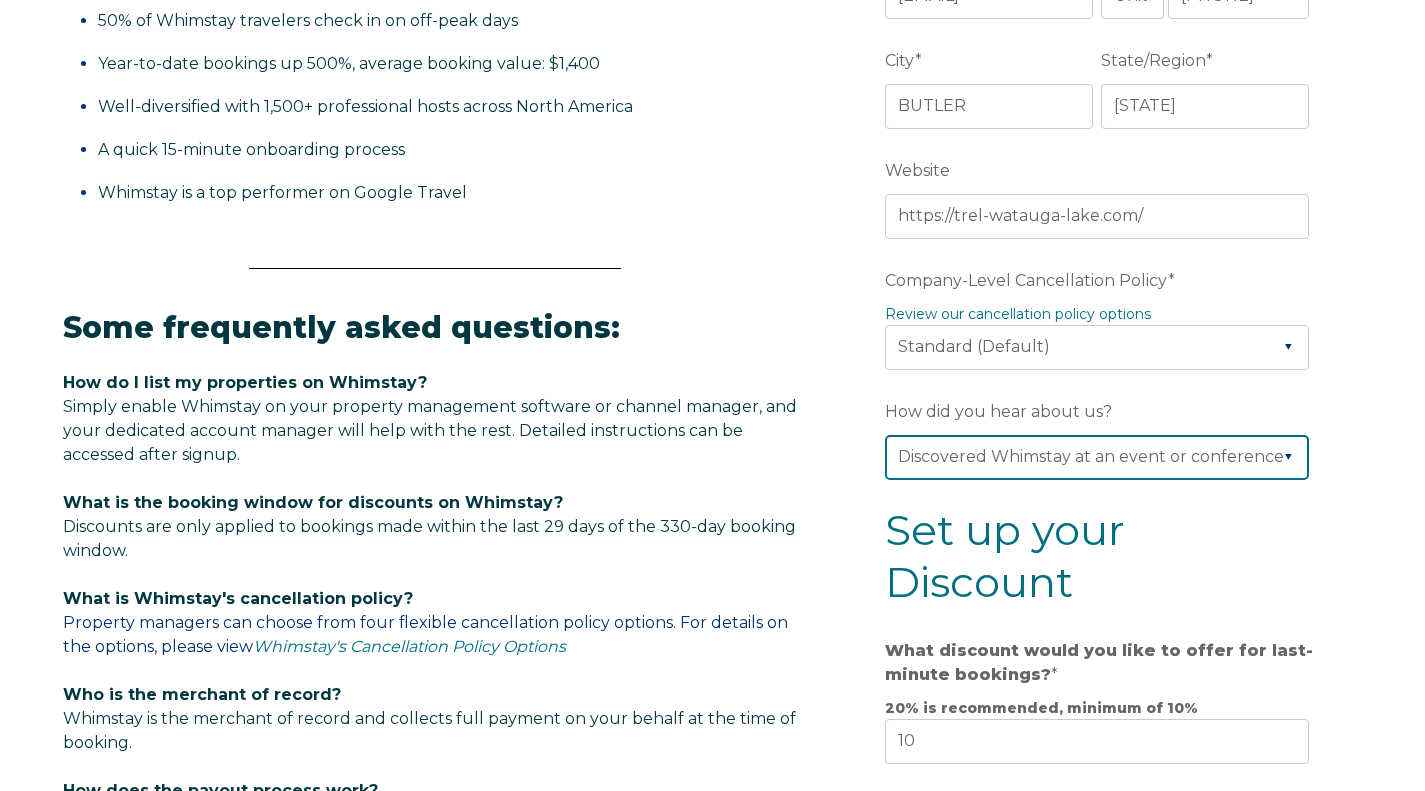 scroll, scrollTop: 900, scrollLeft: 0, axis: vertical 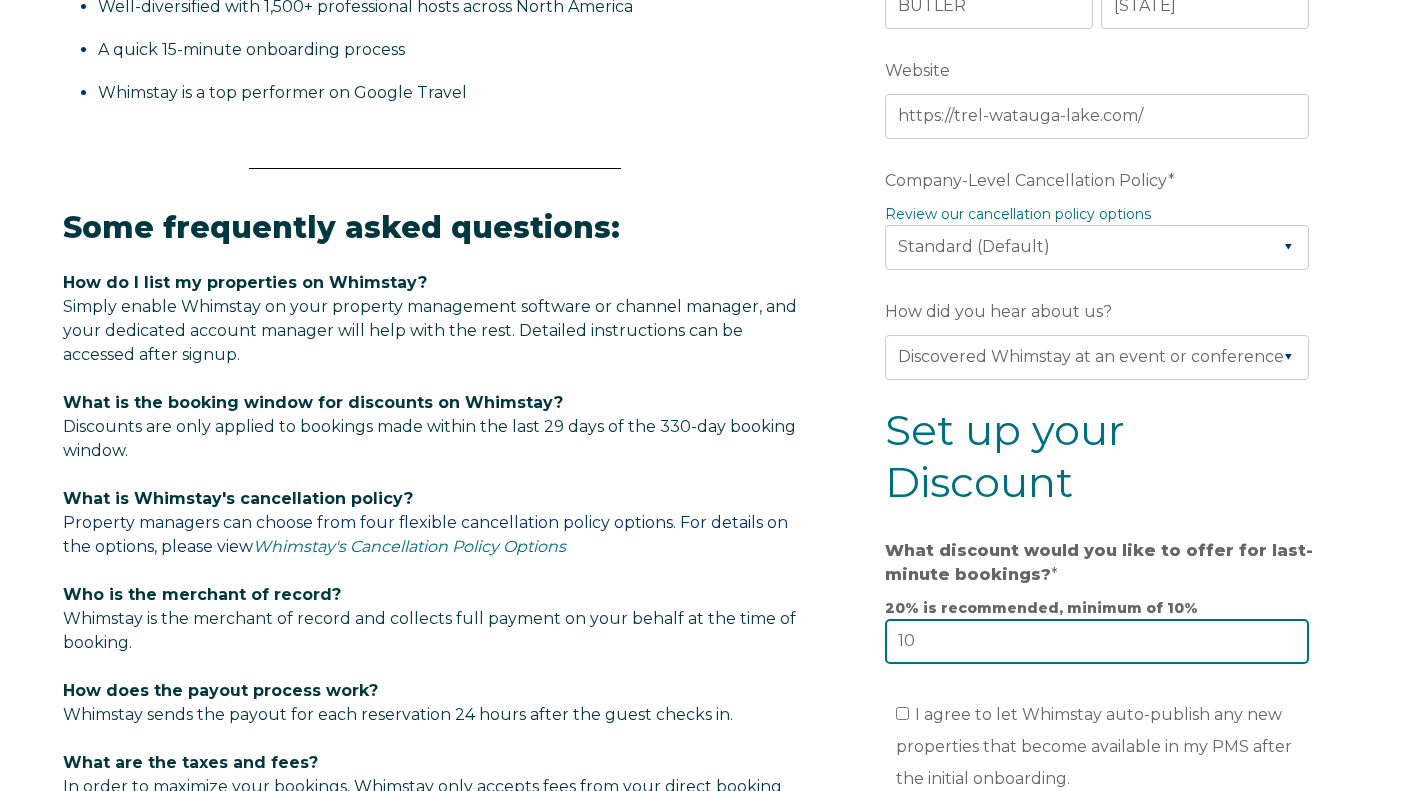 click on "10" at bounding box center [1097, 641] 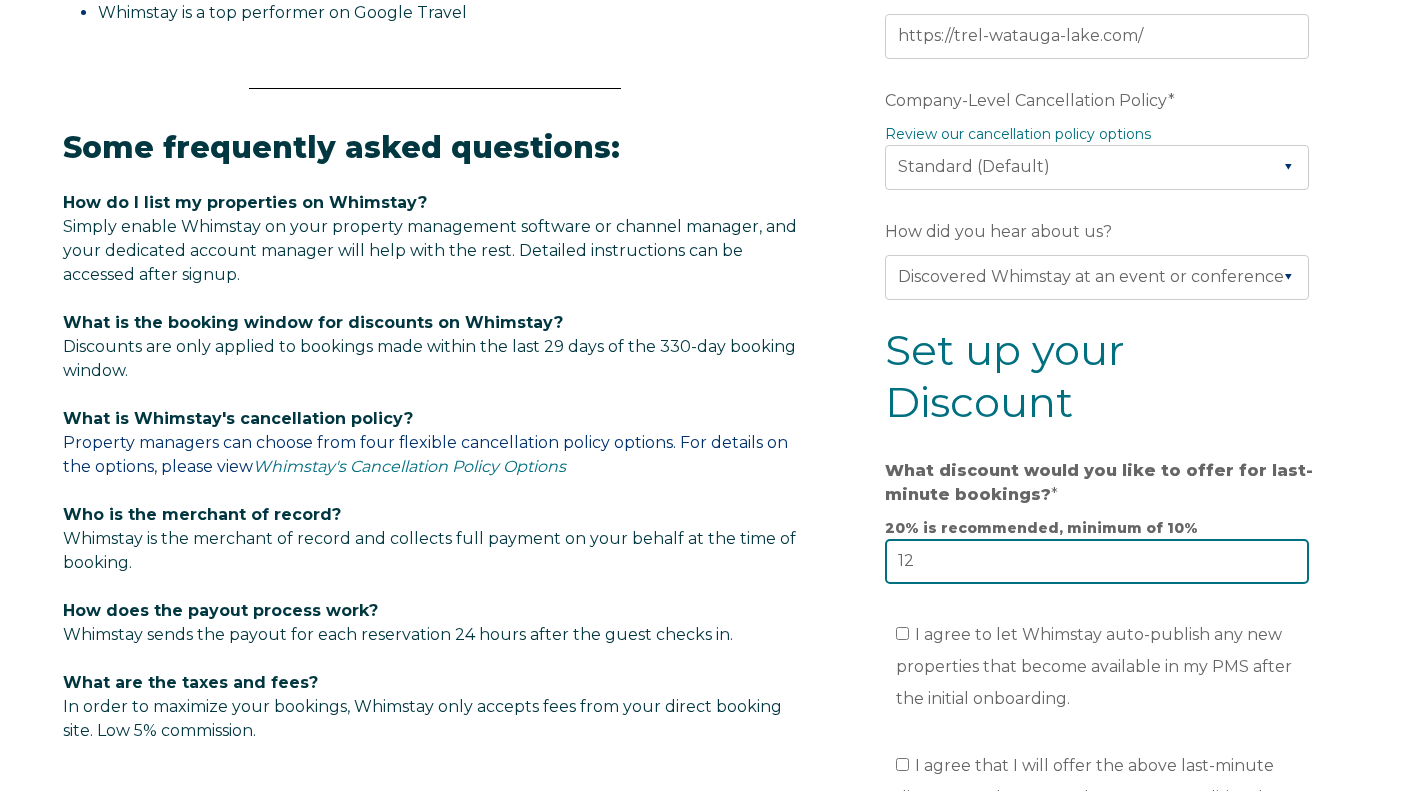 scroll, scrollTop: 1000, scrollLeft: 0, axis: vertical 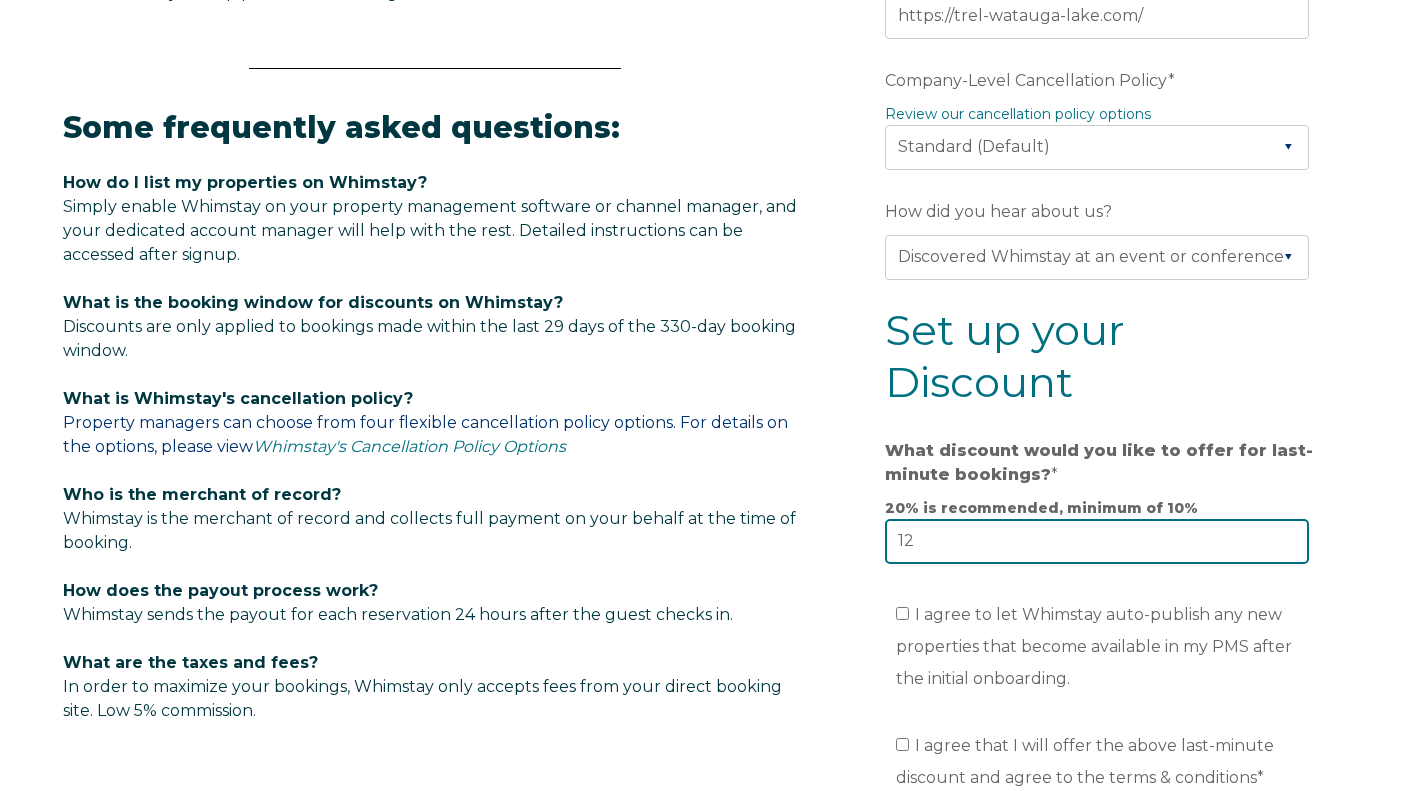 type on "12" 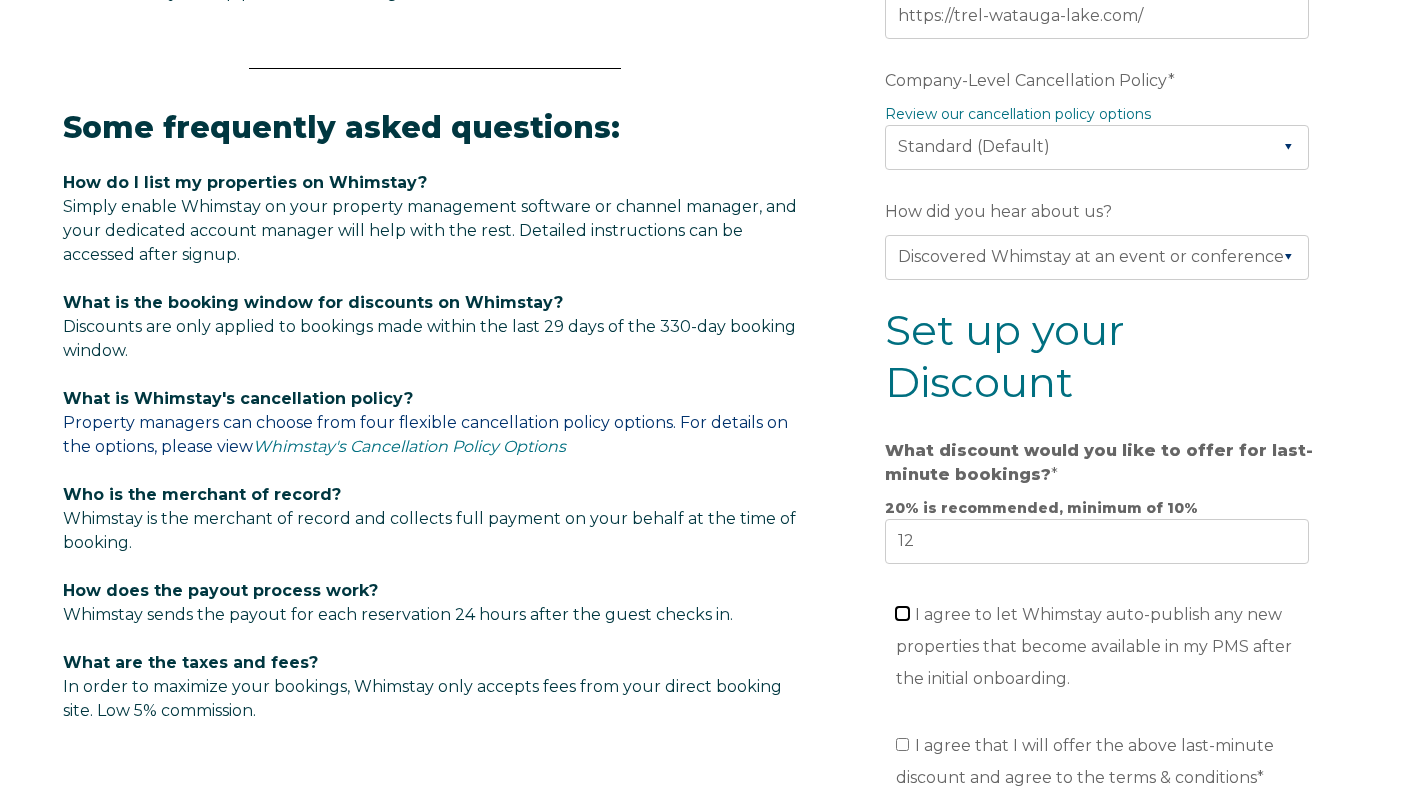 click on "I agree to let Whimstay auto-publish any new properties that become available in my PMS after the initial onboarding." at bounding box center [902, 613] 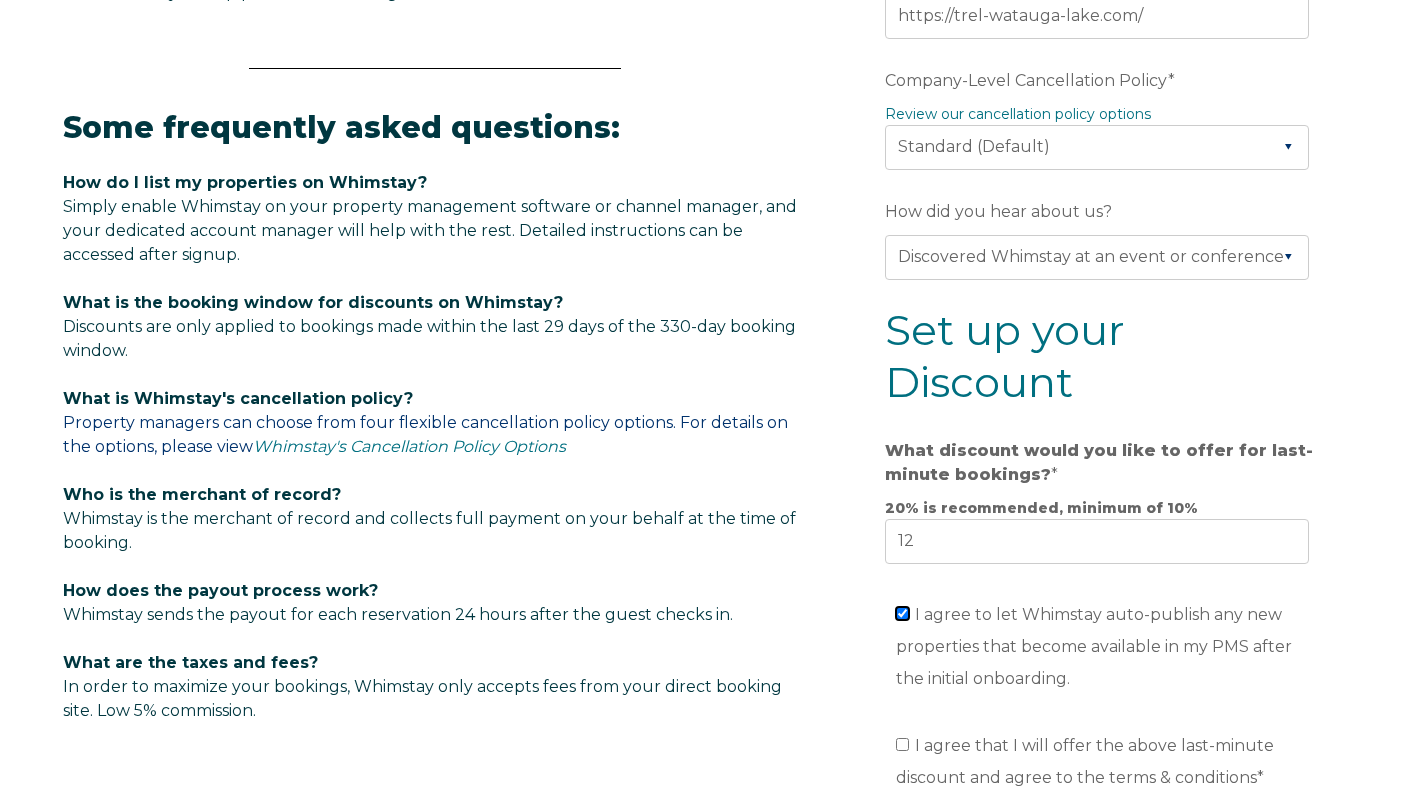 checkbox on "true" 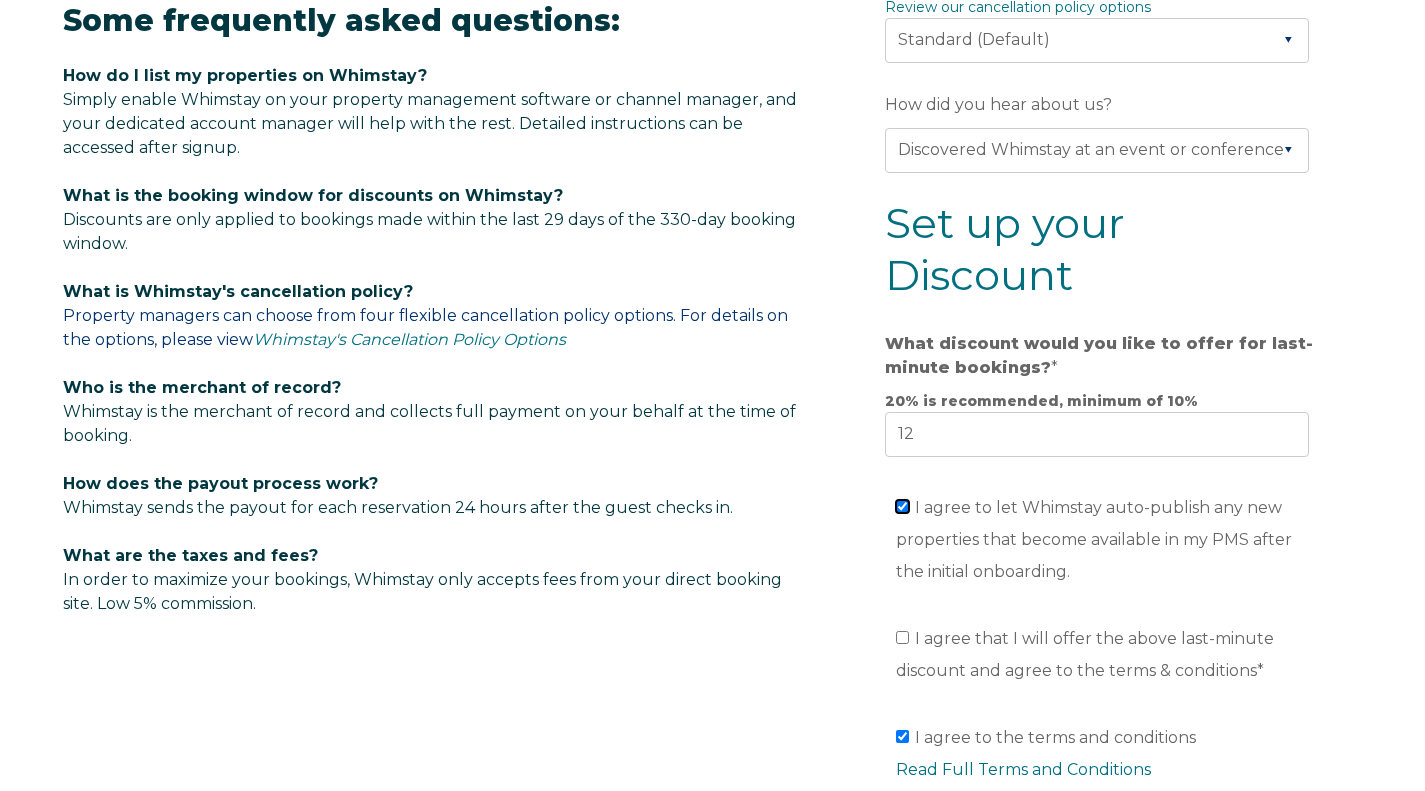 scroll, scrollTop: 1200, scrollLeft: 0, axis: vertical 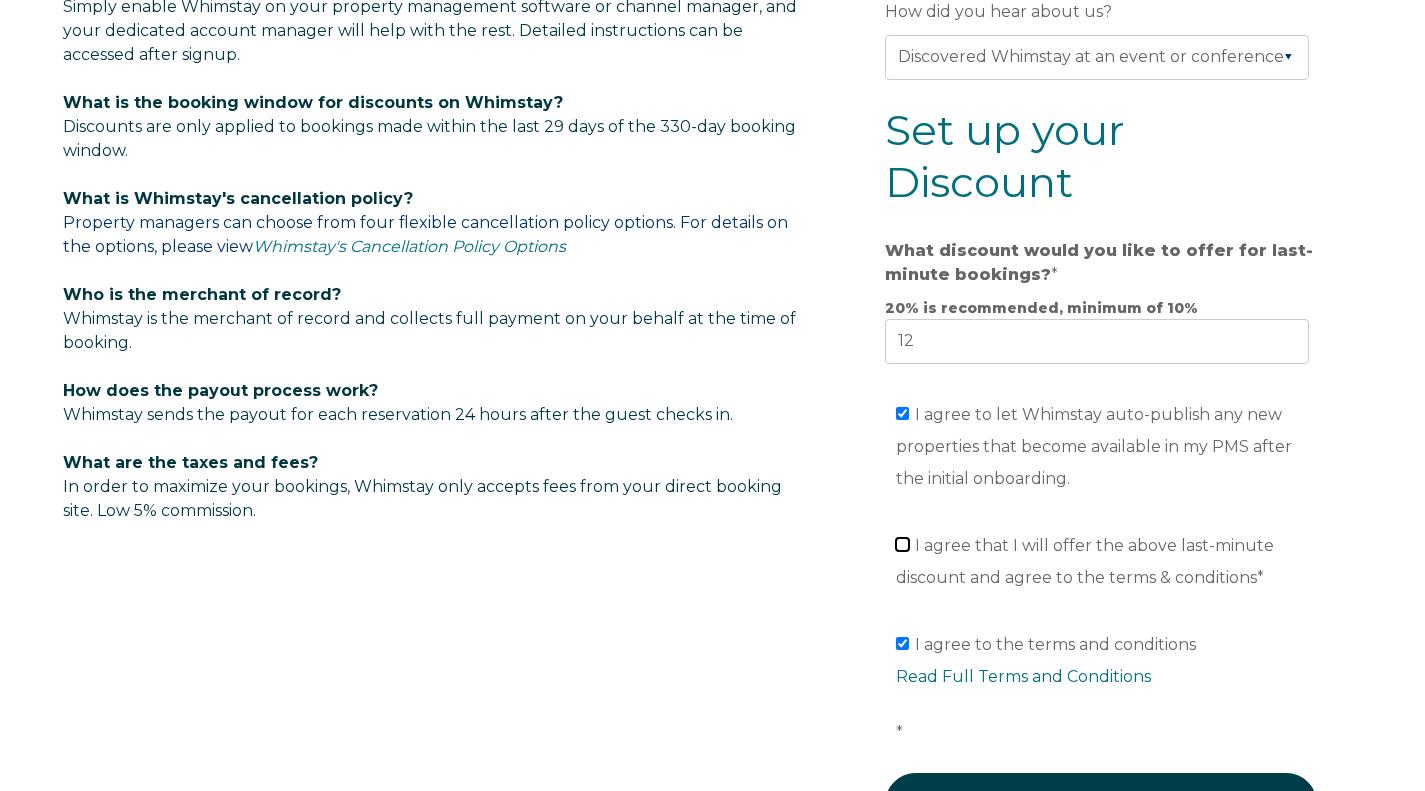 click on "I agree that I will offer the above last-minute discount and agree to the terms & conditions *" at bounding box center (902, 544) 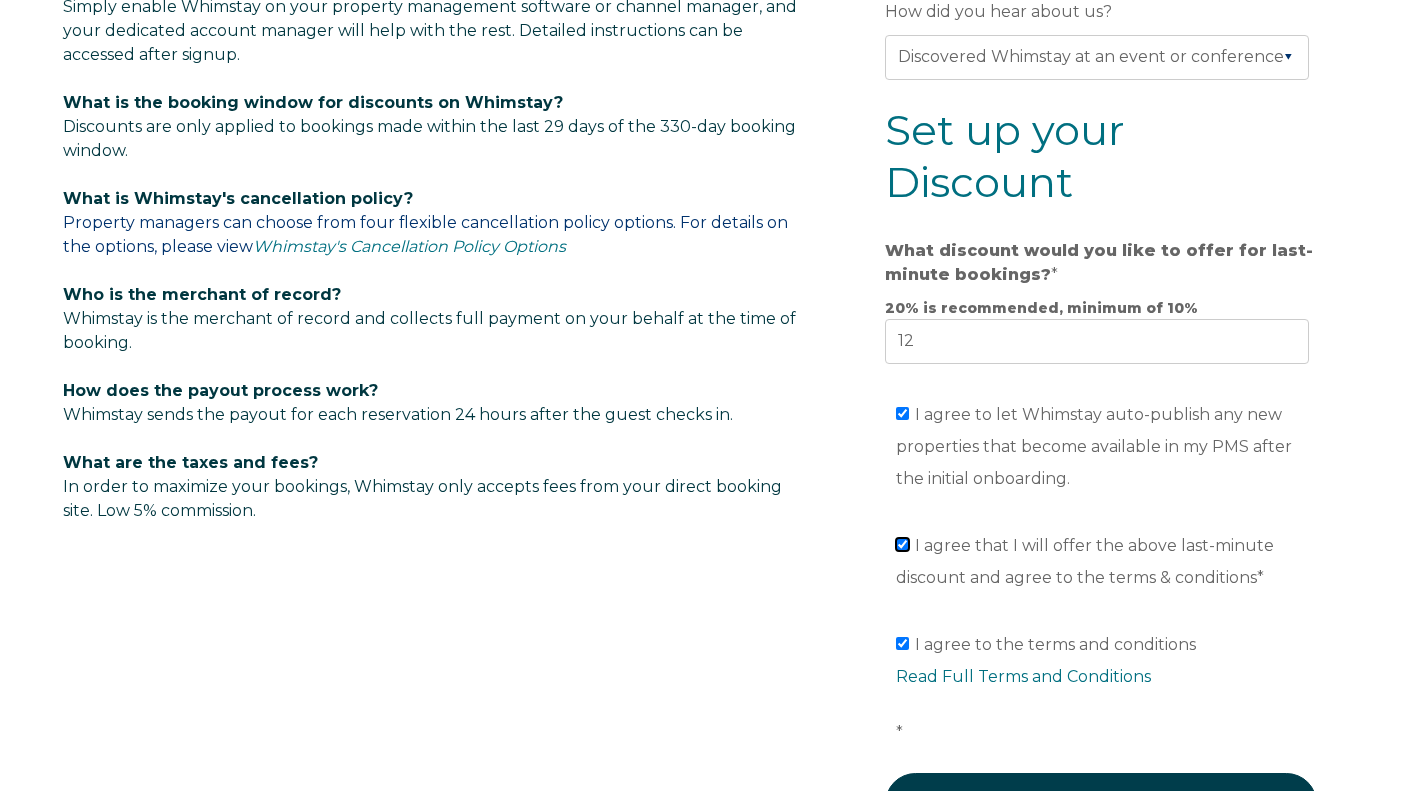 checkbox on "true" 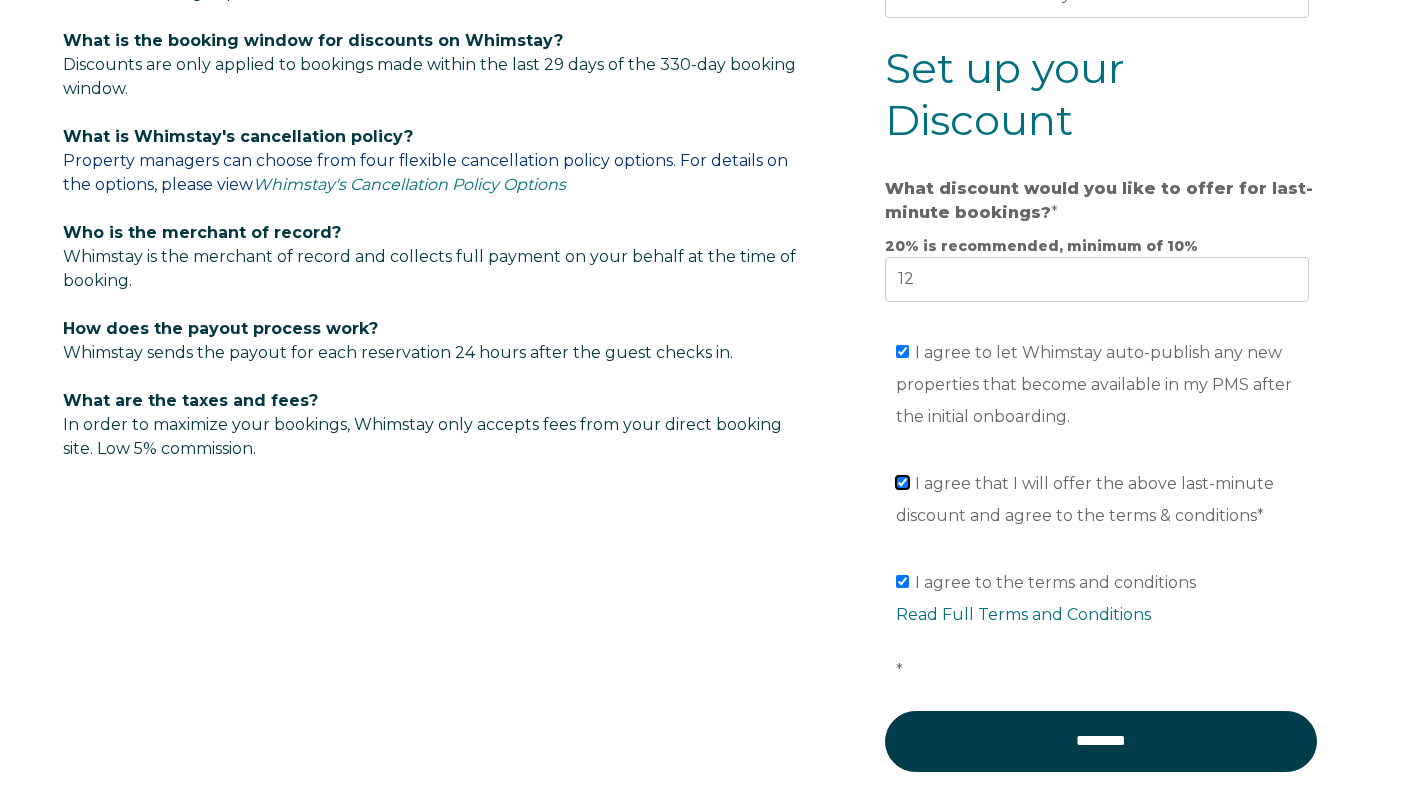 scroll, scrollTop: 1300, scrollLeft: 0, axis: vertical 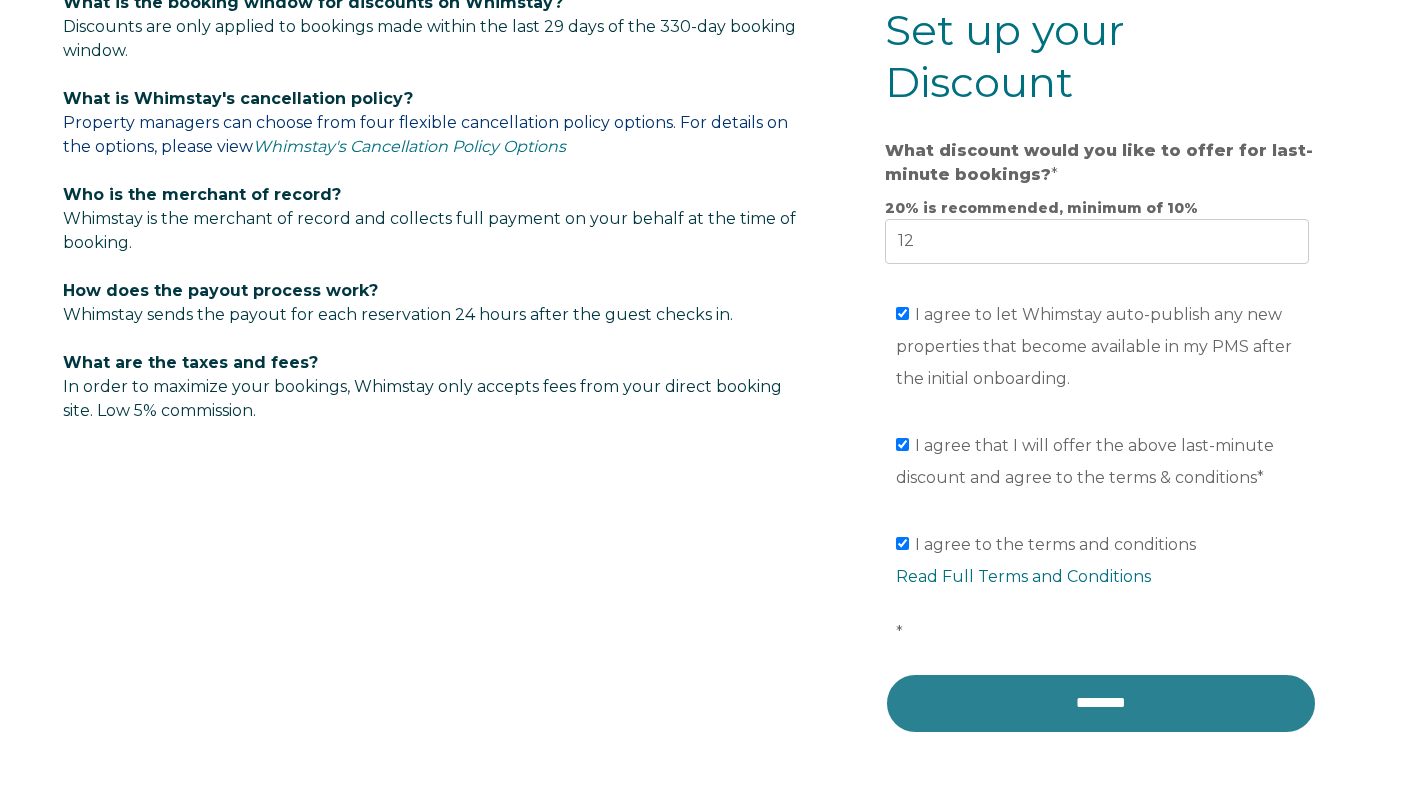 click on "********" at bounding box center [1101, 703] 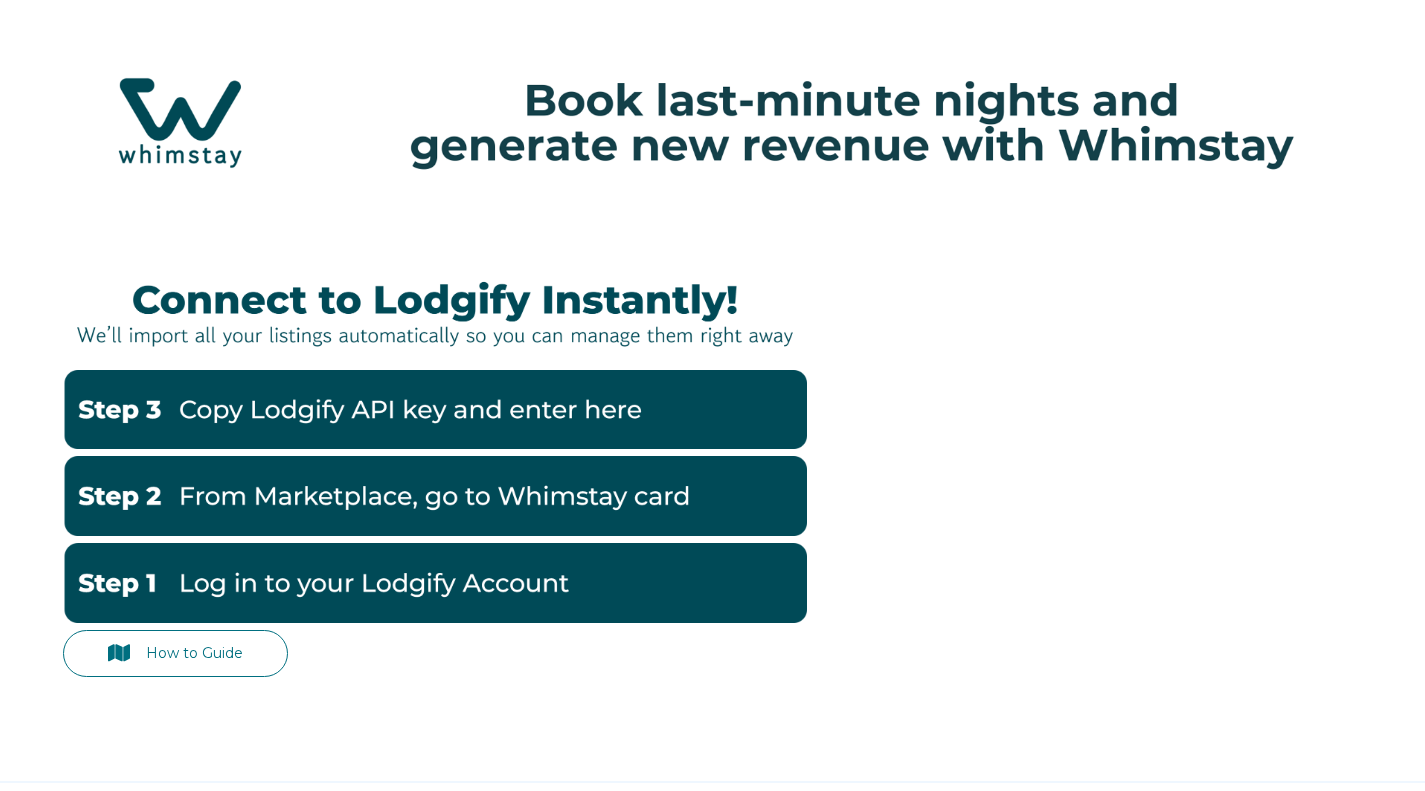 scroll, scrollTop: 0, scrollLeft: 0, axis: both 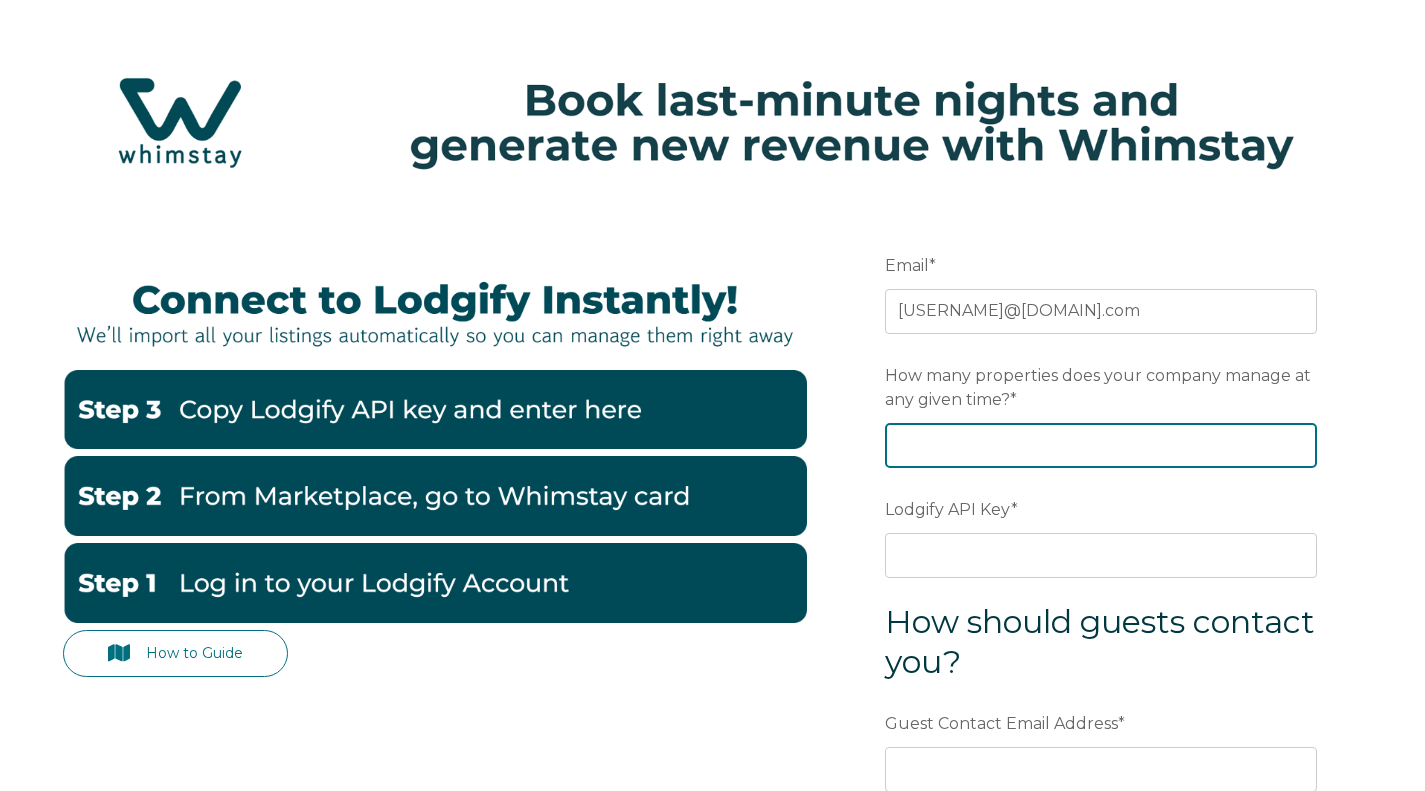 click on "How many properties does your company manage at any given time? *" at bounding box center [1101, 445] 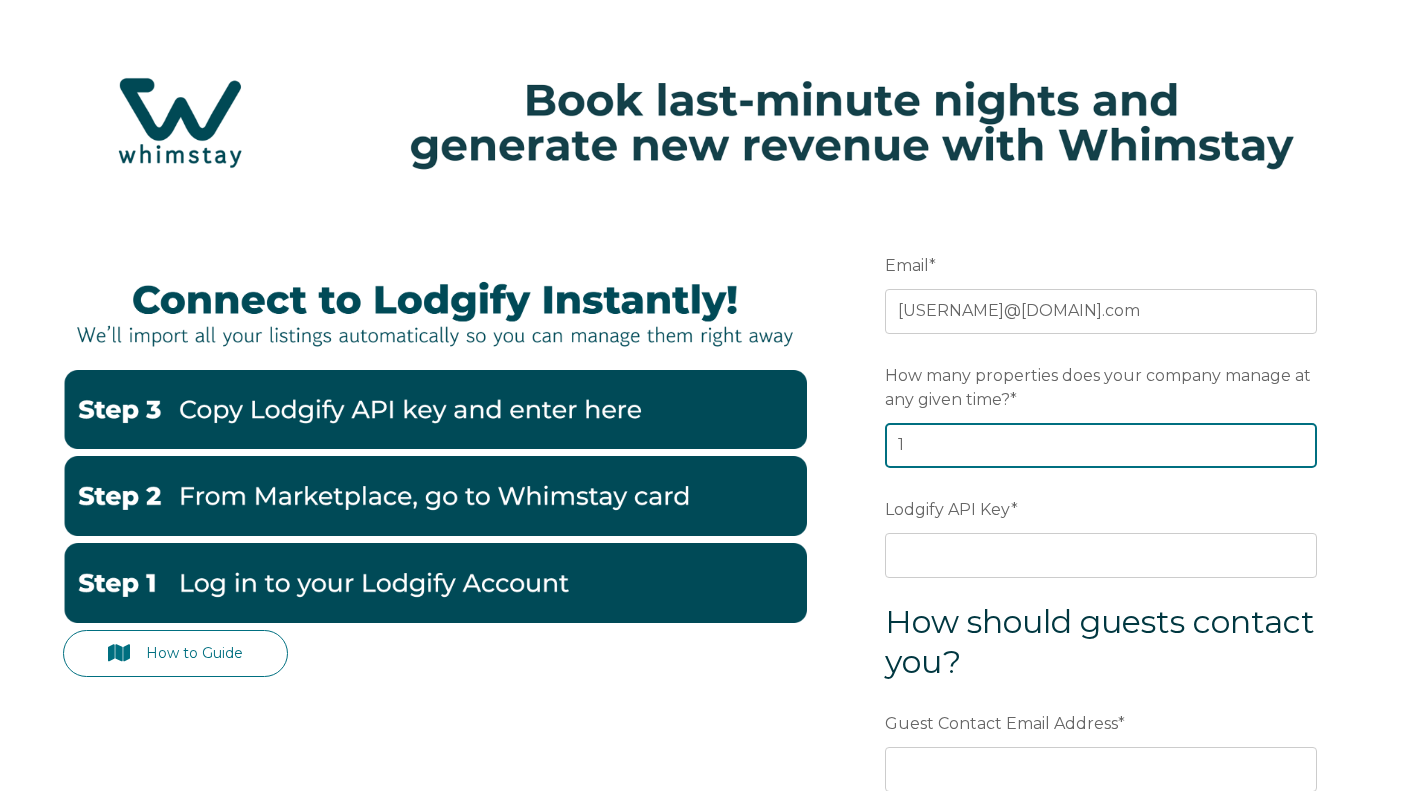 type on "1" 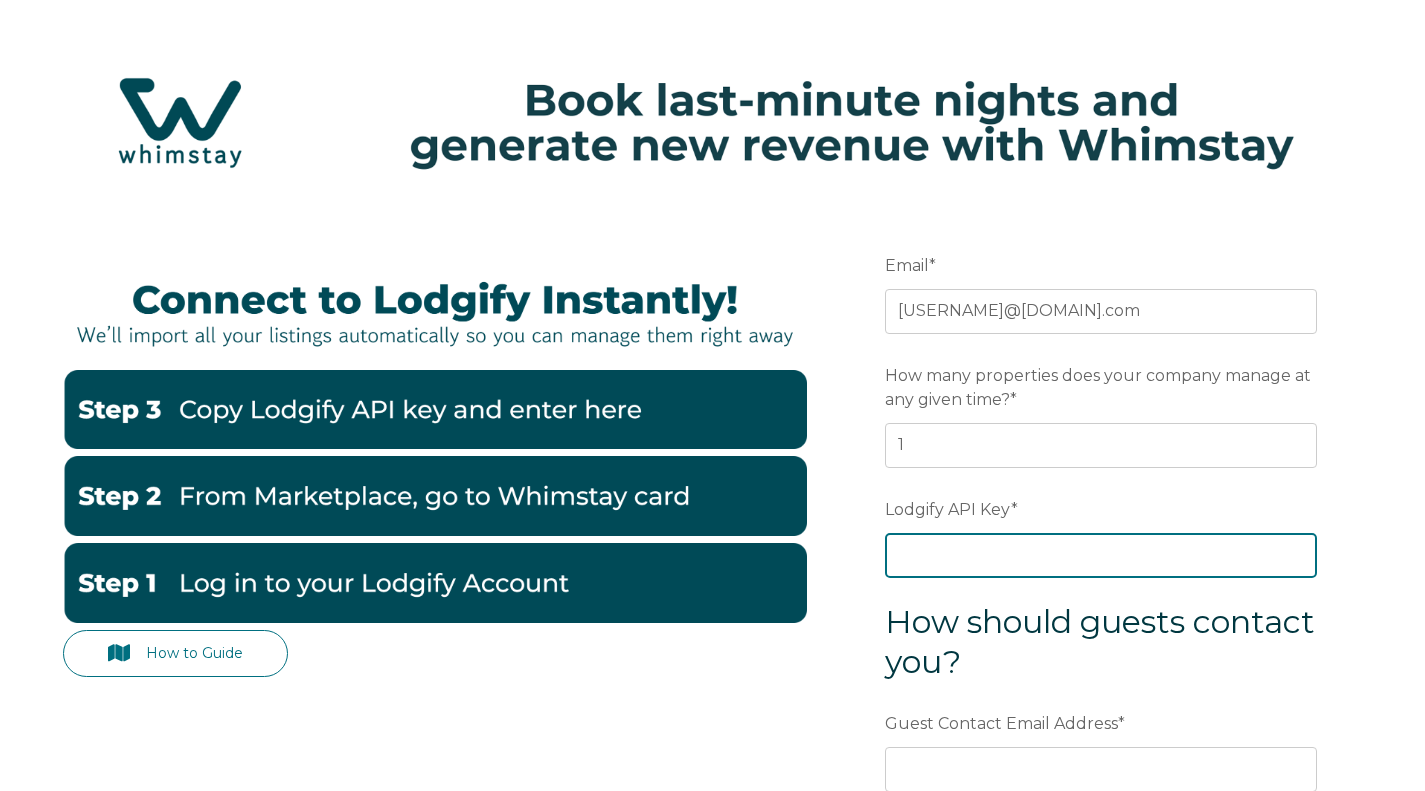 click on "Lodgify API Key *" at bounding box center [1101, 555] 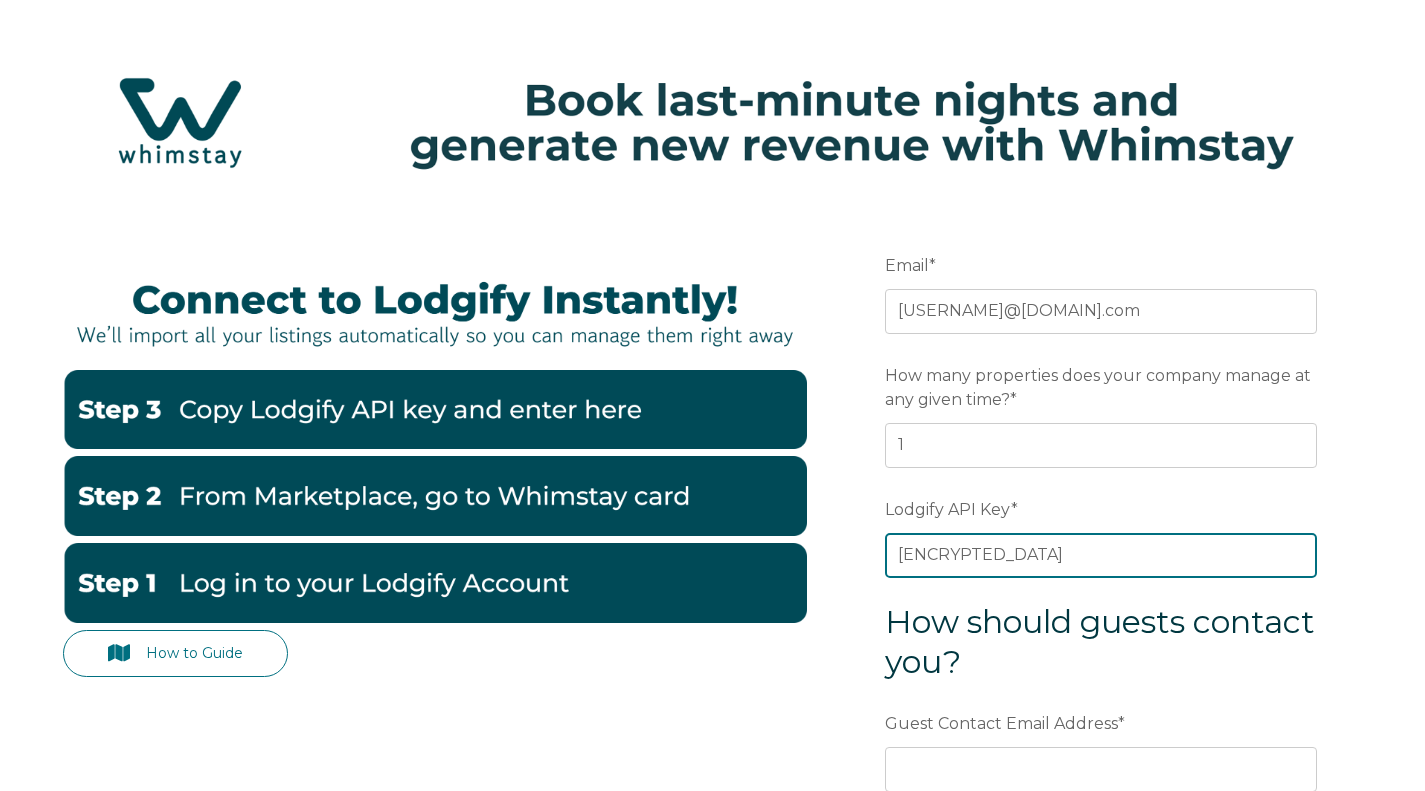 scroll, scrollTop: 0, scrollLeft: 265, axis: horizontal 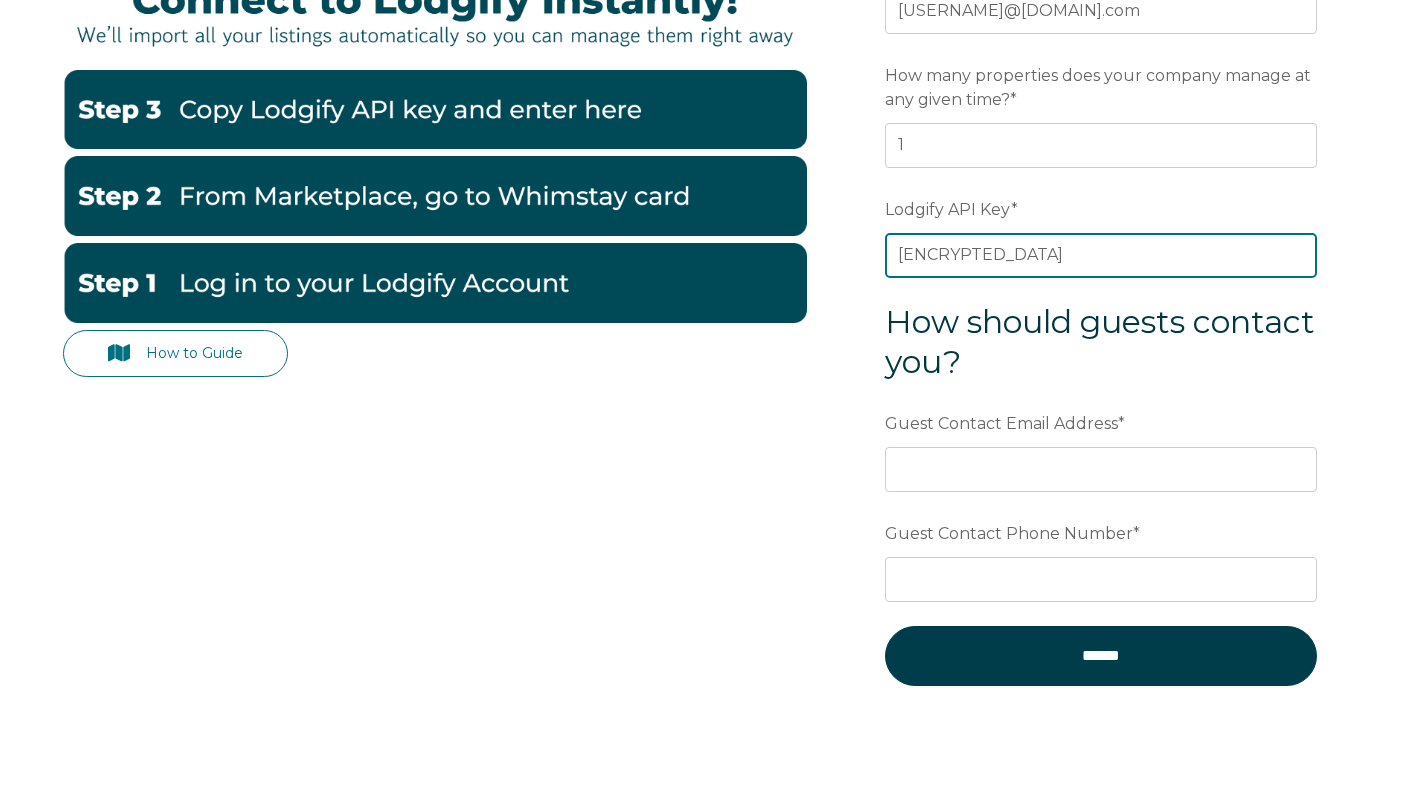 type on "QYhy7wIjF3v0cOS/SoWKbBkbp39NDLDM+WYO6GMPtvlCg0lVG/5vXzAD4uMTW39F" 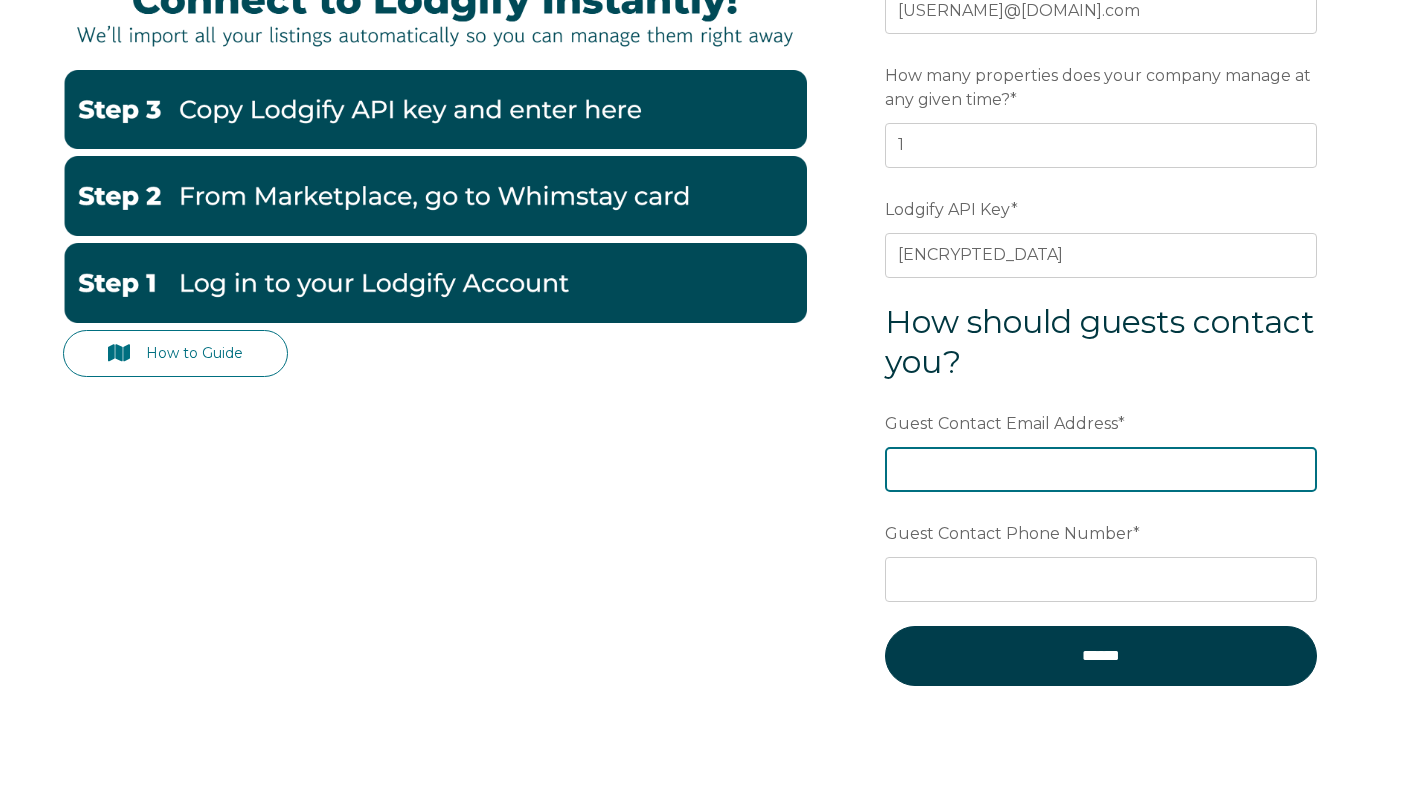 scroll, scrollTop: 0, scrollLeft: 0, axis: both 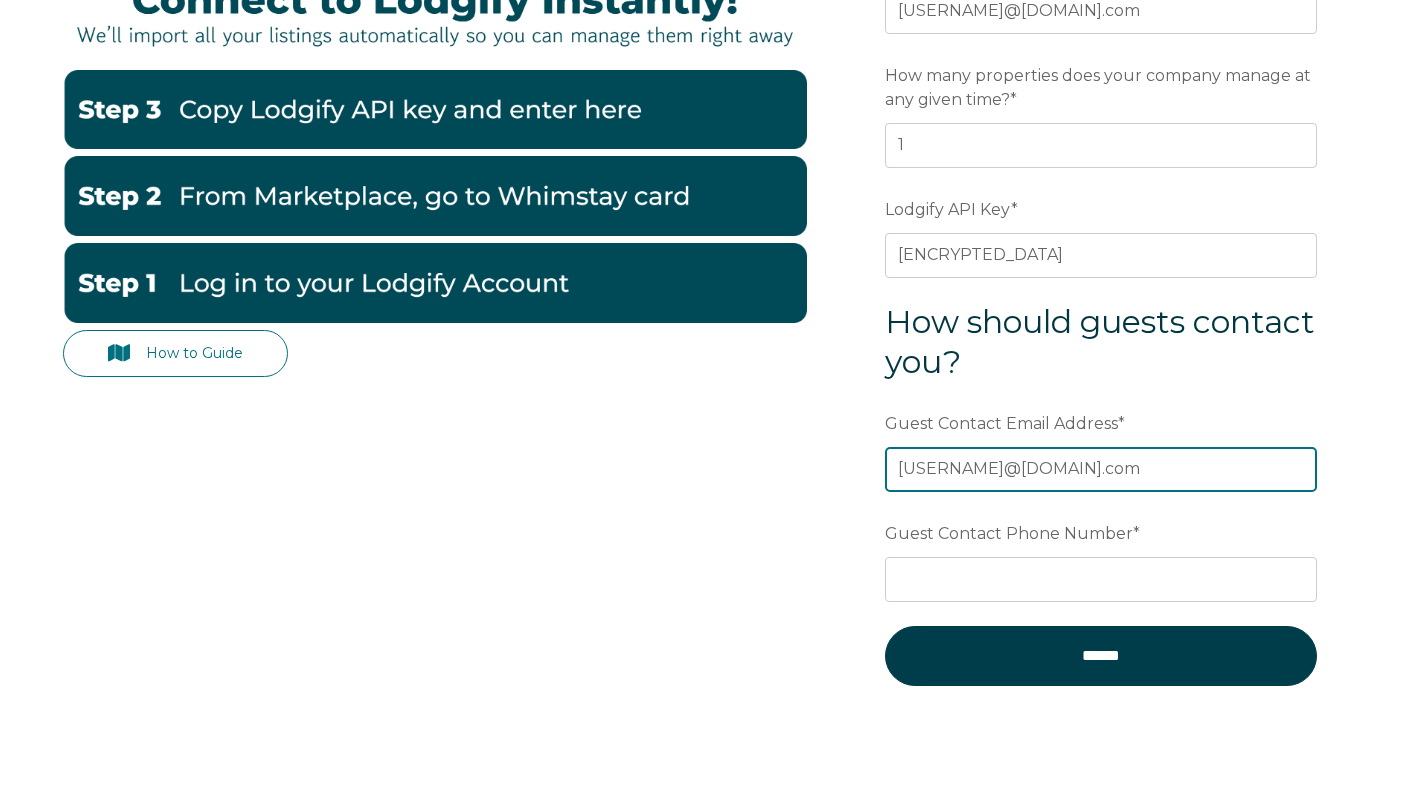 type on "[EMAIL]" 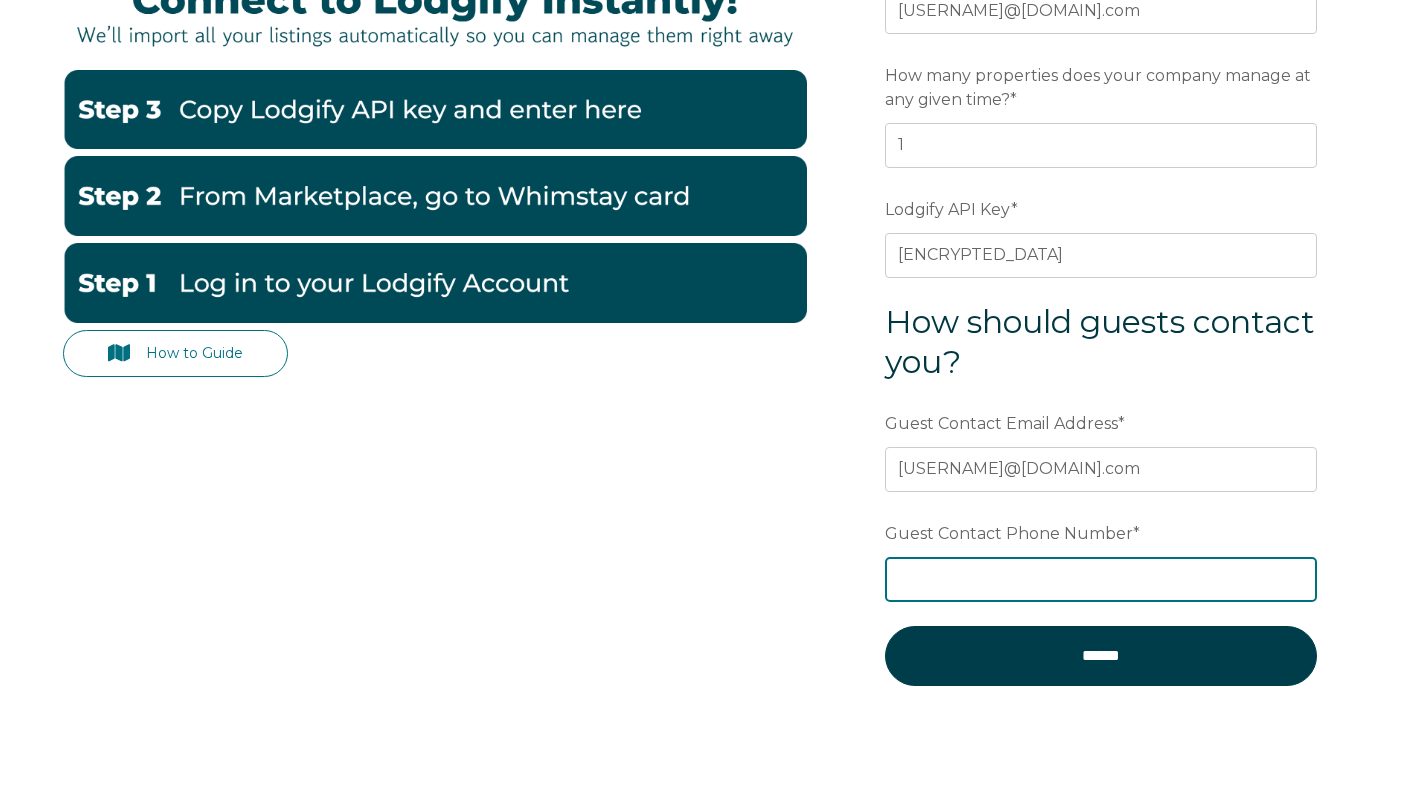 click on "Guest Contact Phone Number *" at bounding box center (1101, 579) 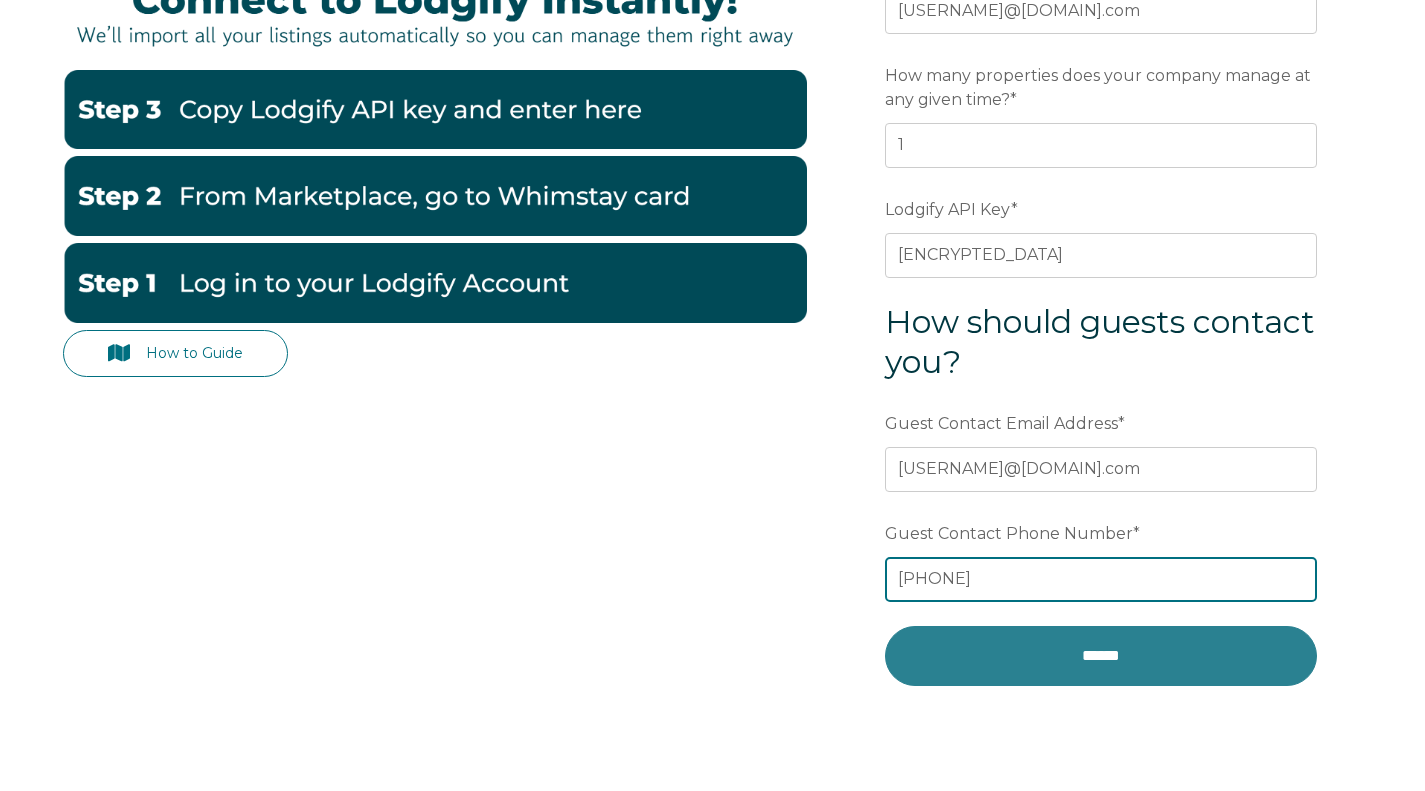 type on "4437223638" 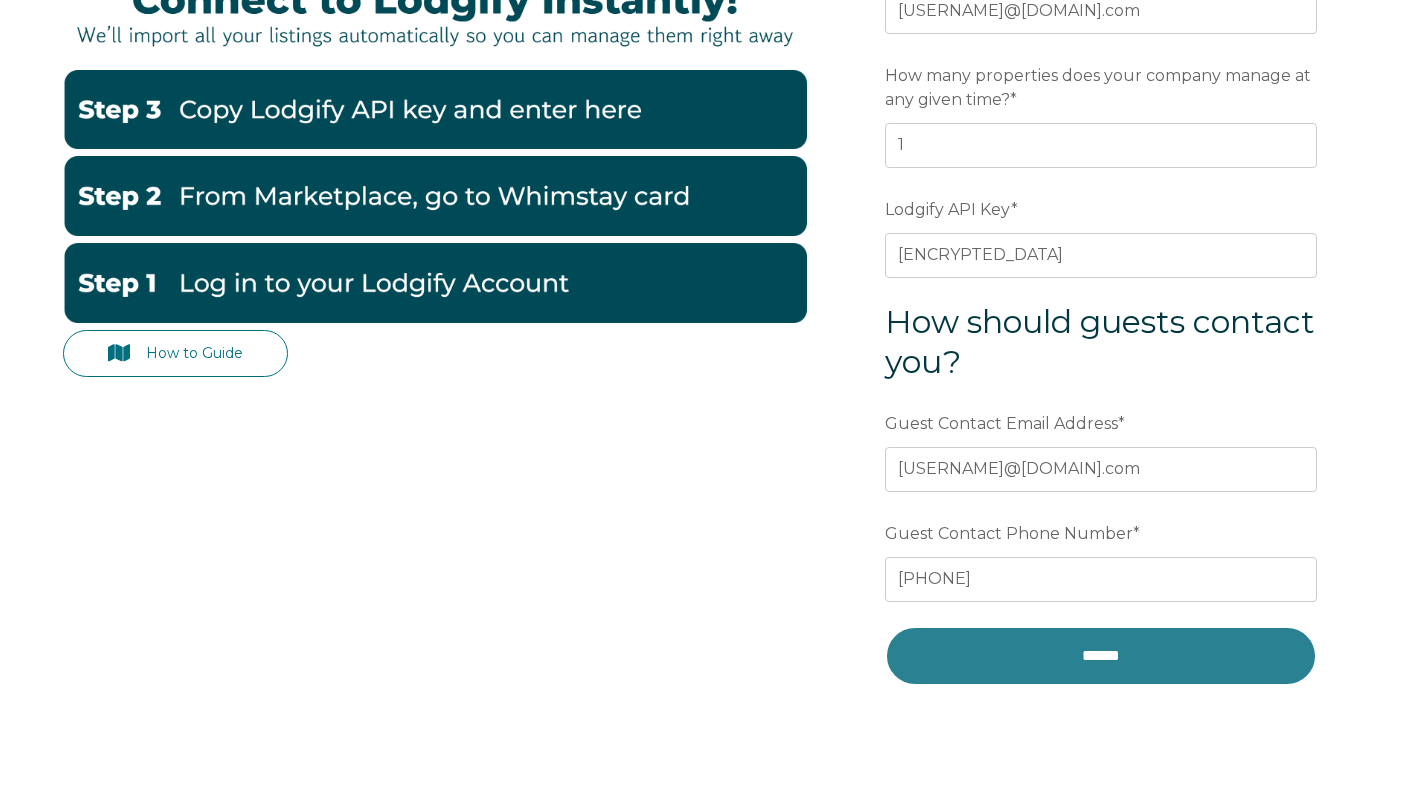 click on "******" at bounding box center [1101, 656] 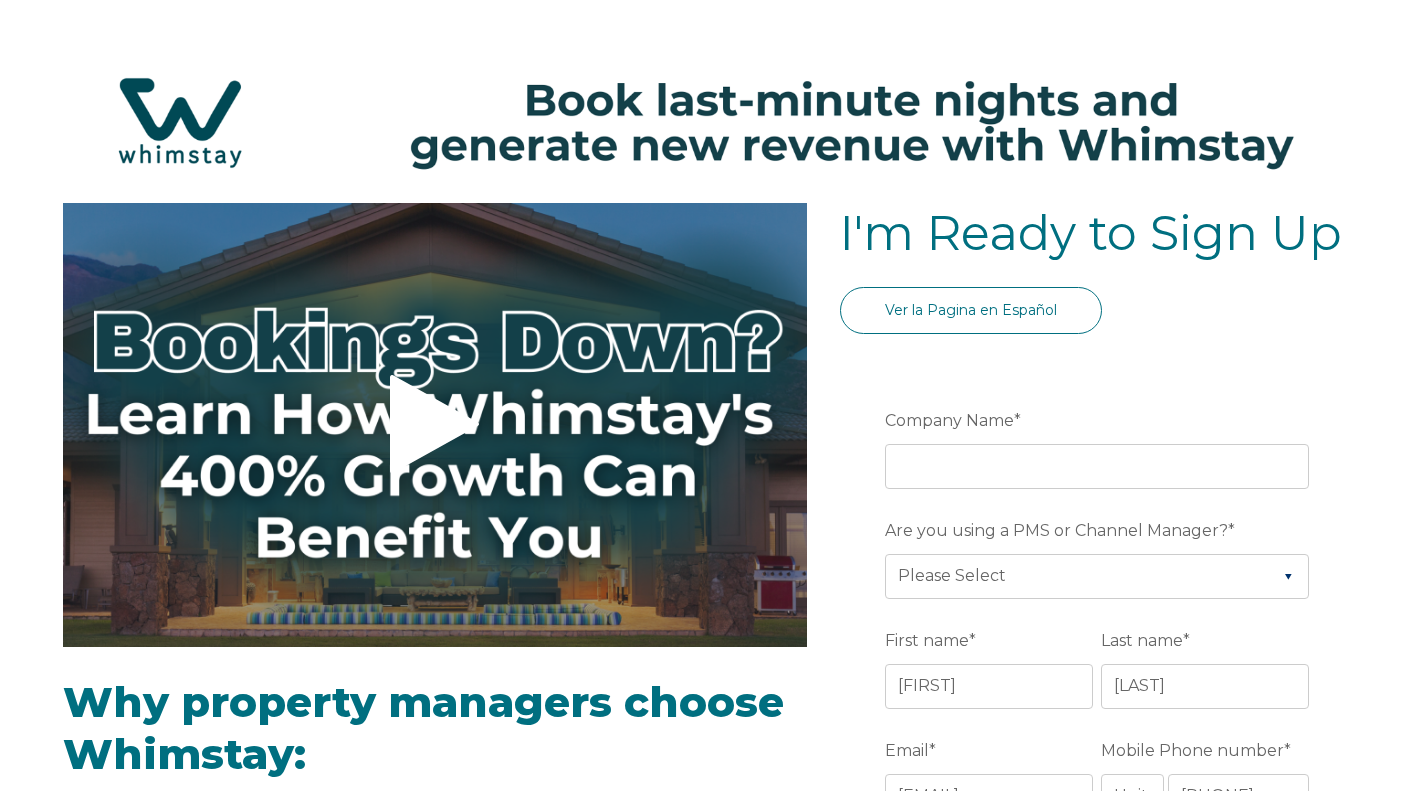 select on "US" 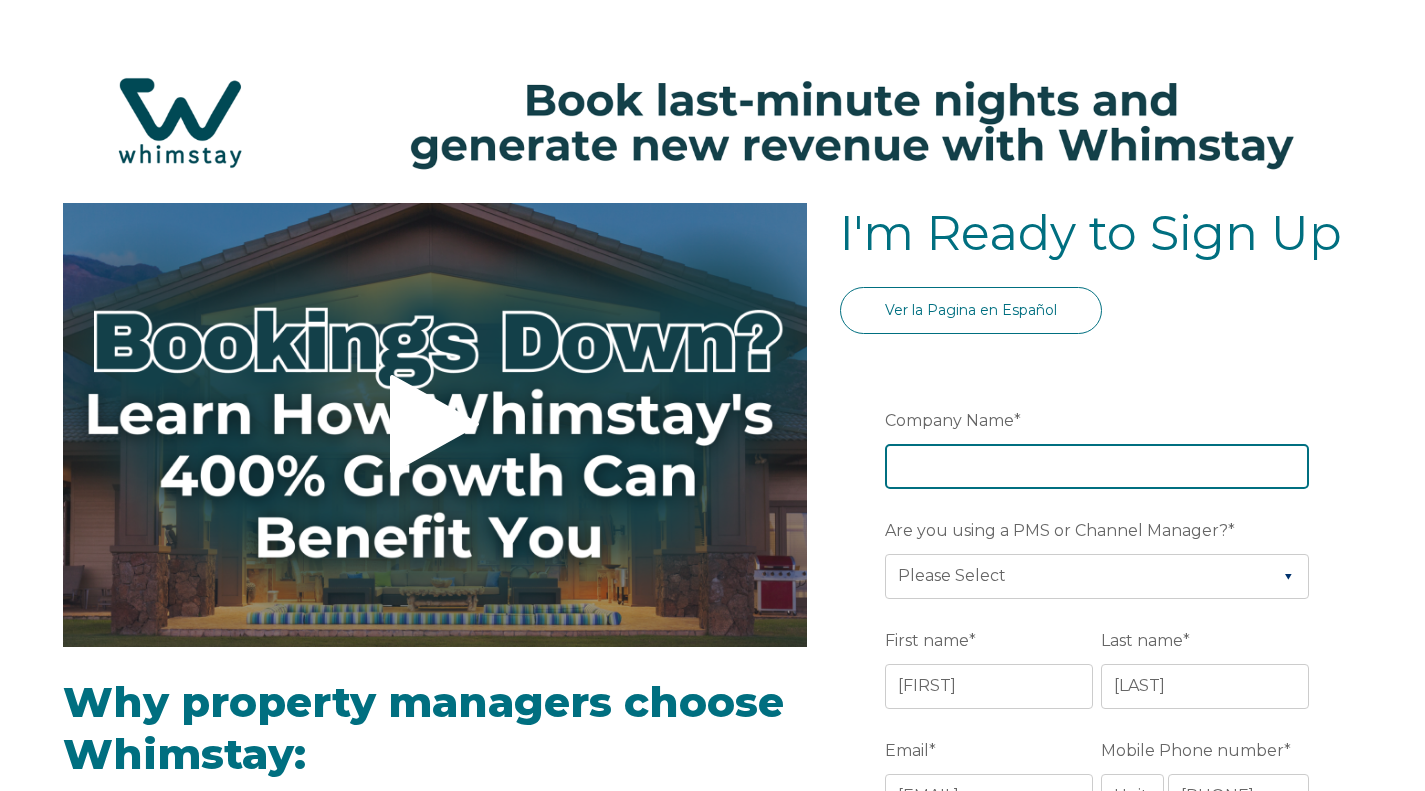 click on "Company Name *" at bounding box center (1097, 466) 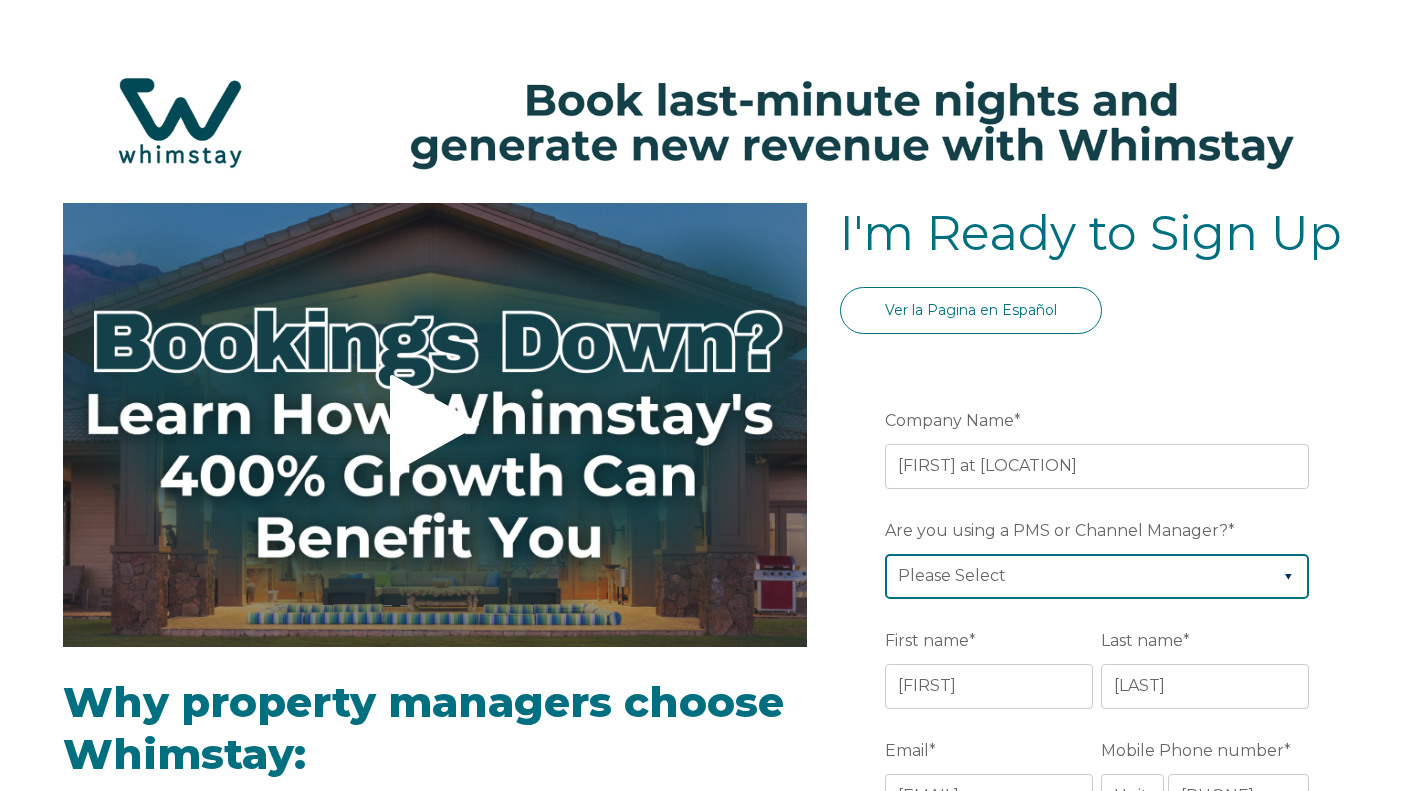 click on "Please Select Barefoot BookingPal Boost Brightside CiiRUS Escapia Guesty Hostaway Hostfully Hostify Lodgify NextPax/NxtBeds OwnerRez PMS or CM Not Listed Rentals United/Quick Connect Streamline Track Airbnb" at bounding box center (1097, 576) 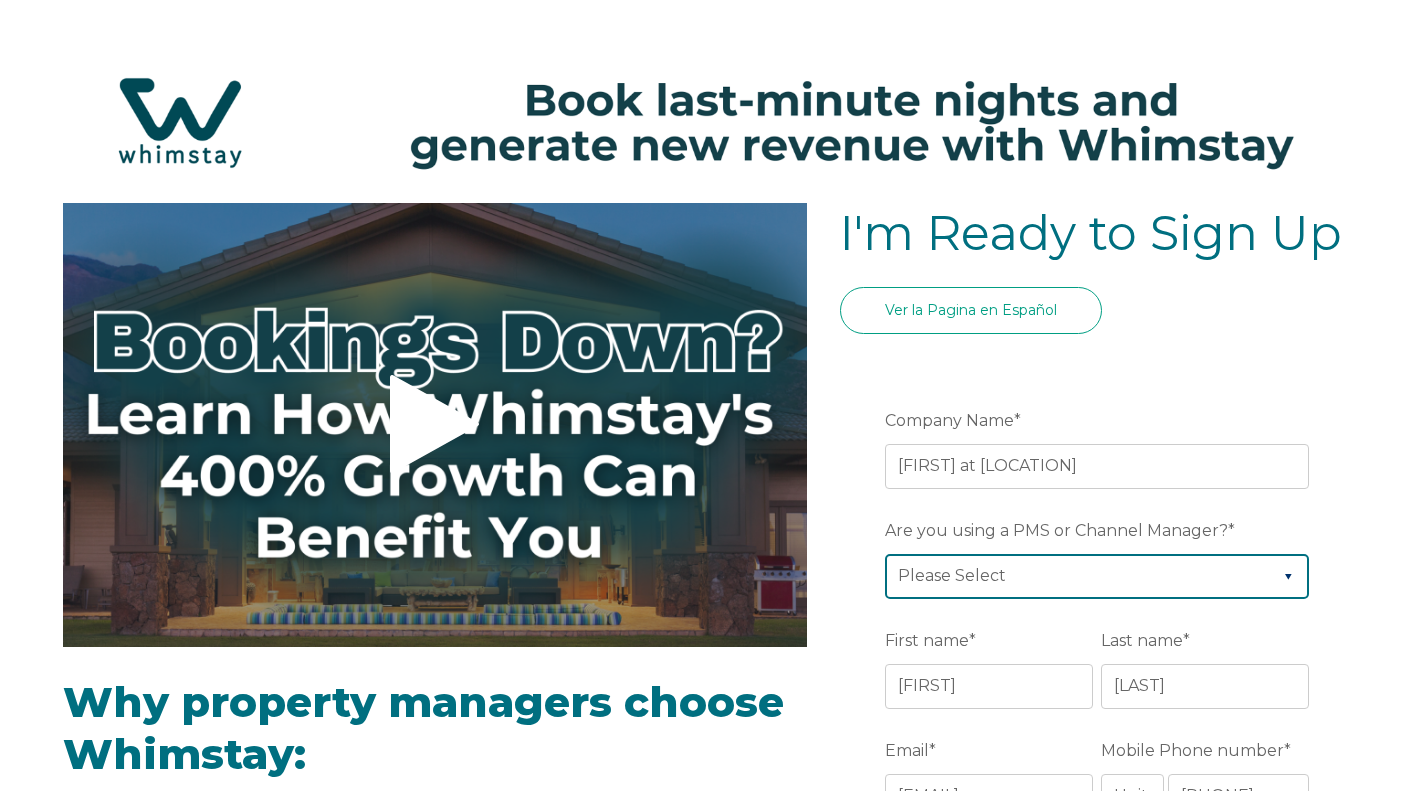select on "Lodgify" 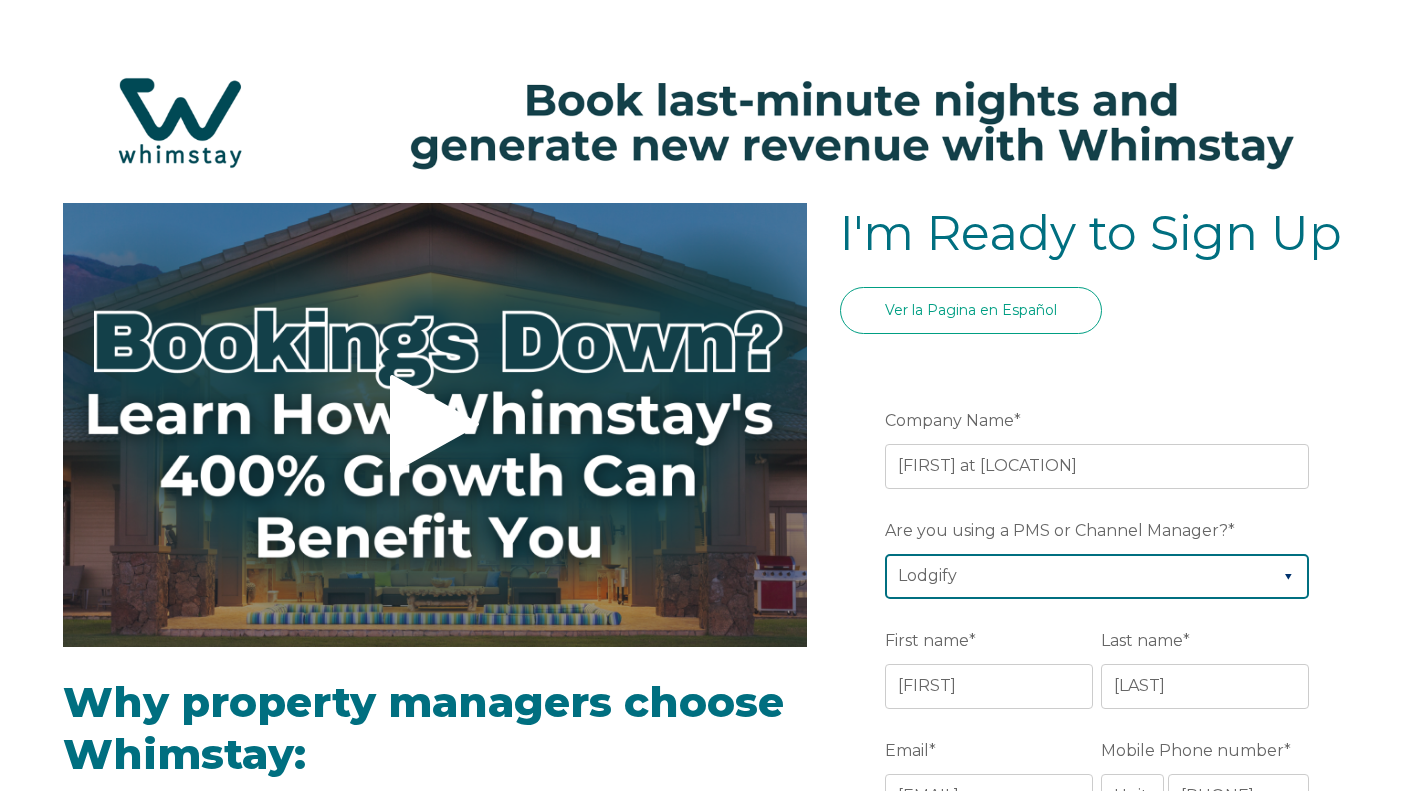 click on "Please Select Barefoot BookingPal Boost Brightside CiiRUS Escapia Guesty Hostaway Hostfully Hostify Lodgify NextPax/NxtBeds OwnerRez PMS or CM Not Listed Rentals United/Quick Connect Streamline Track Airbnb" at bounding box center [1097, 576] 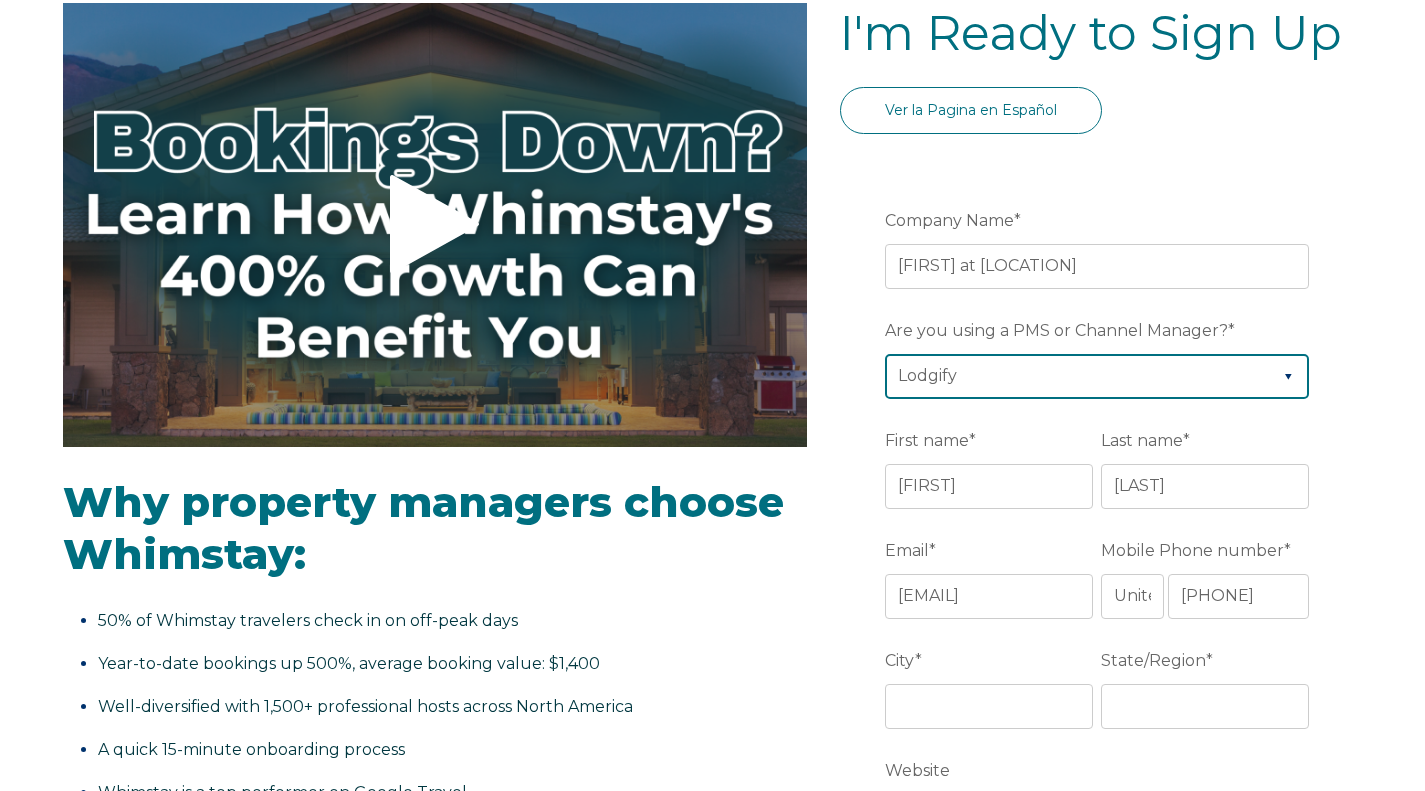 scroll, scrollTop: 300, scrollLeft: 0, axis: vertical 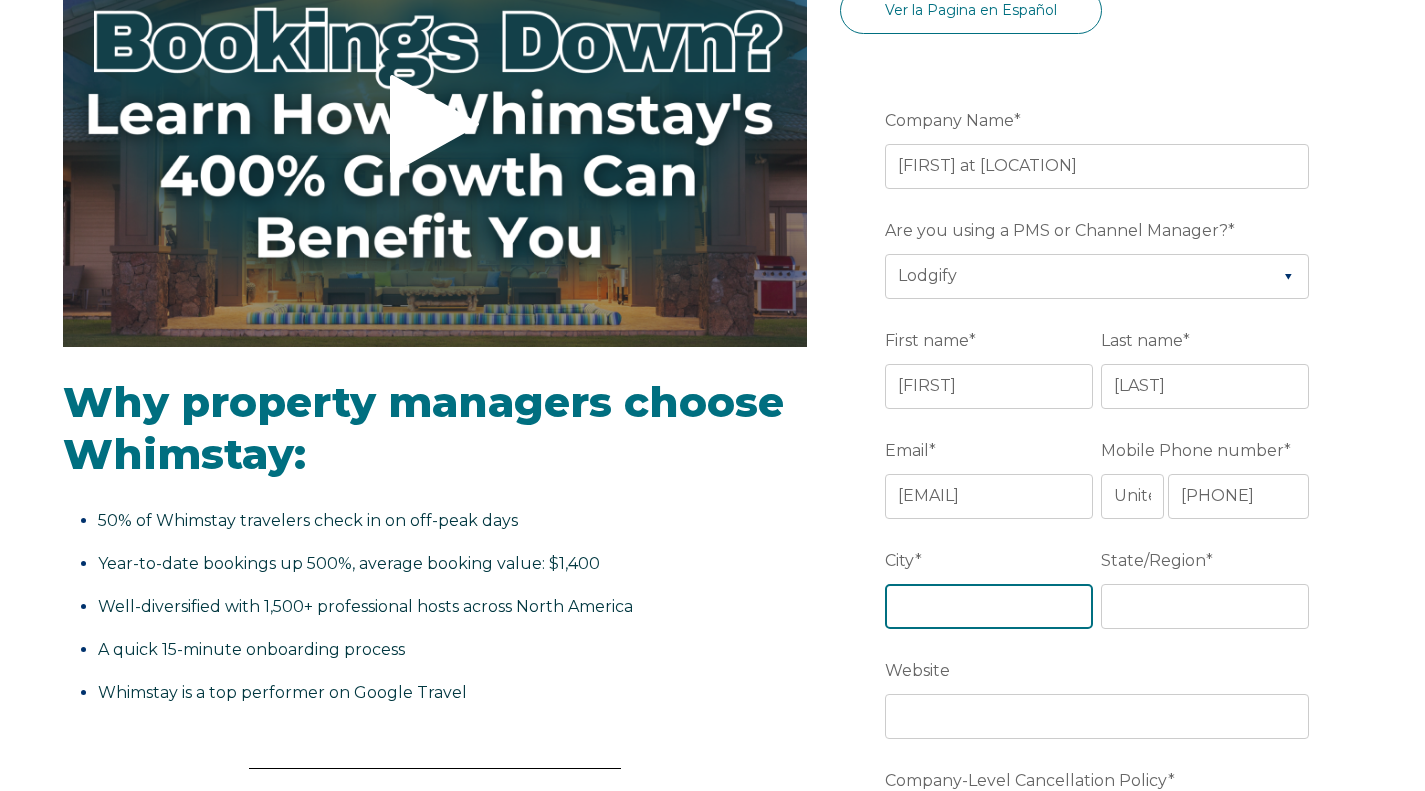 click on "City *" at bounding box center (989, 606) 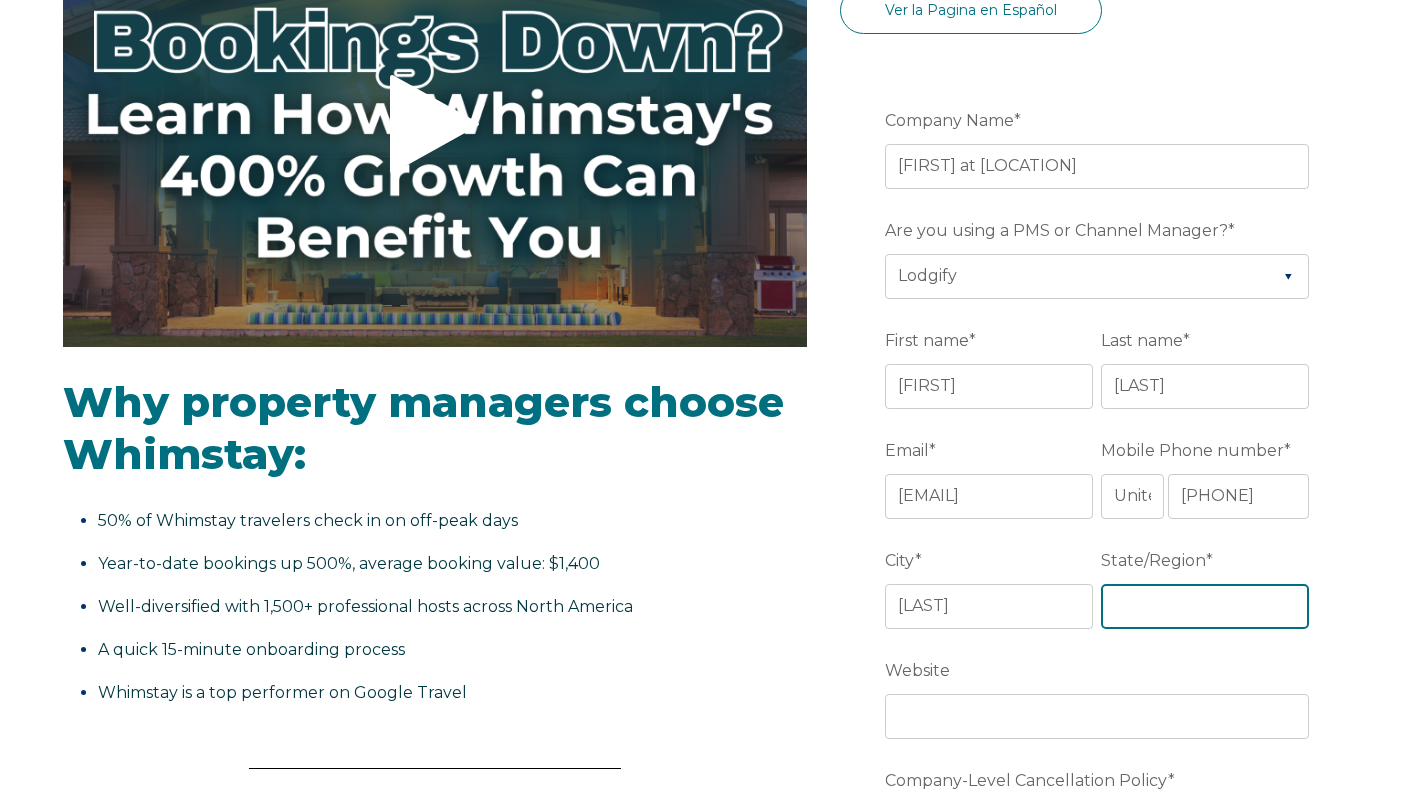 type on "[STATE]" 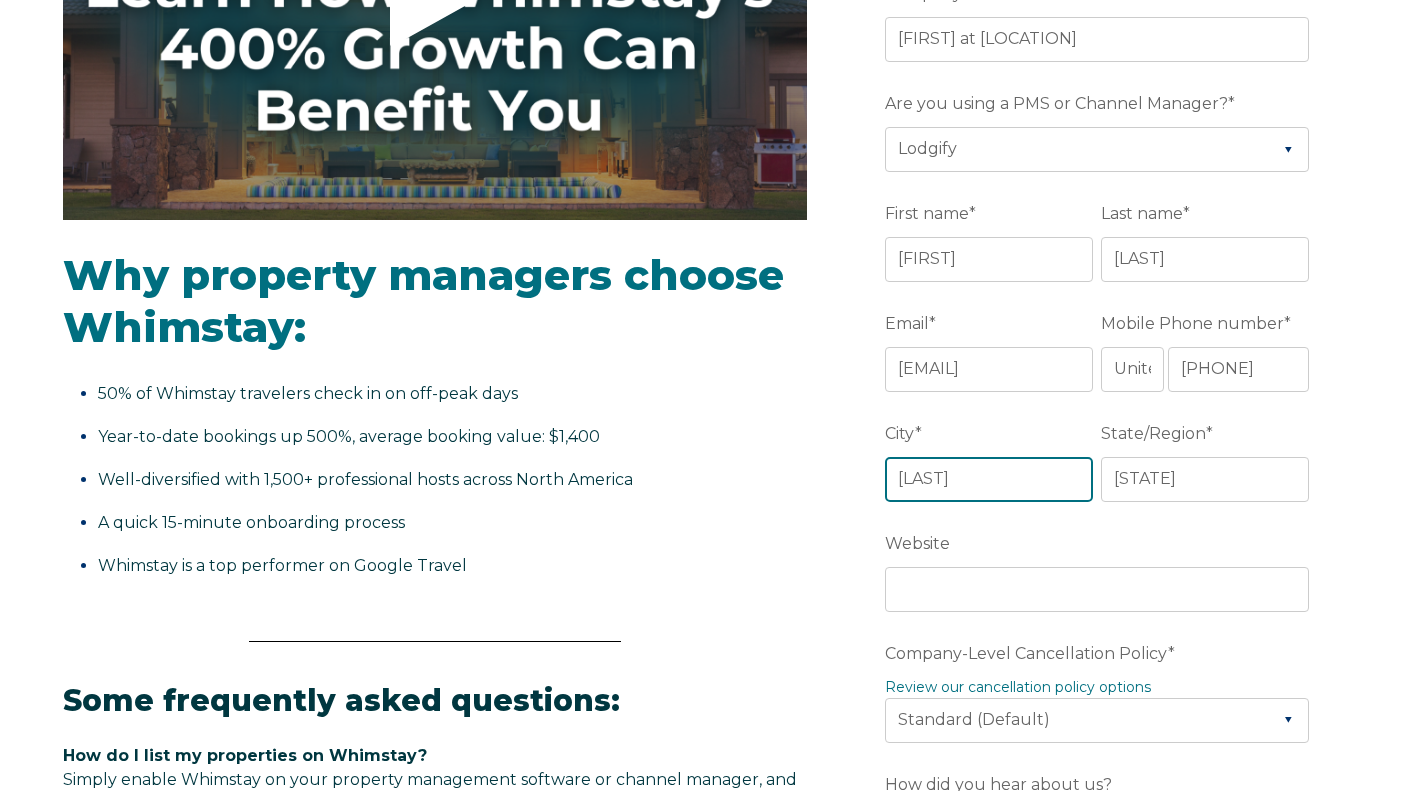 scroll, scrollTop: 500, scrollLeft: 0, axis: vertical 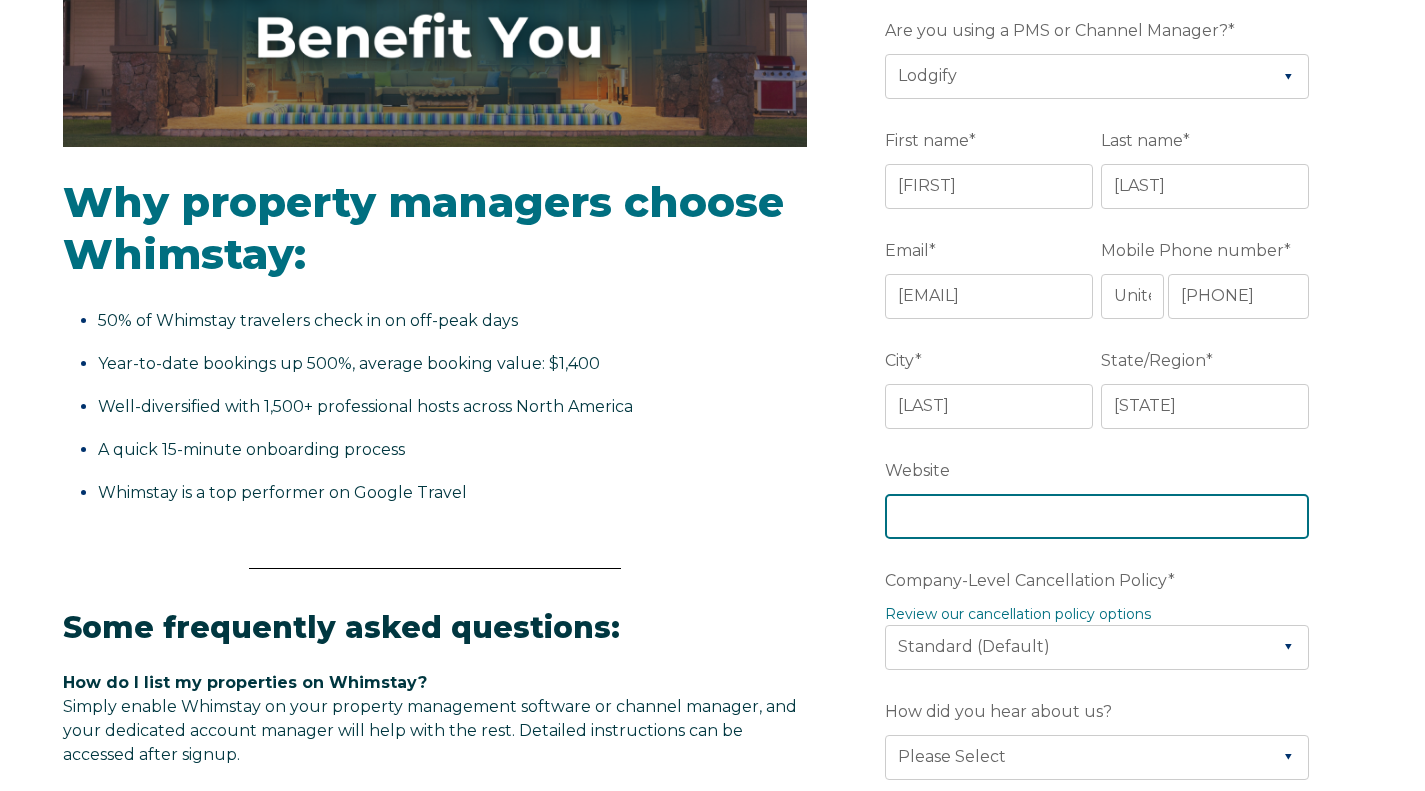 click on "Website" at bounding box center [1097, 516] 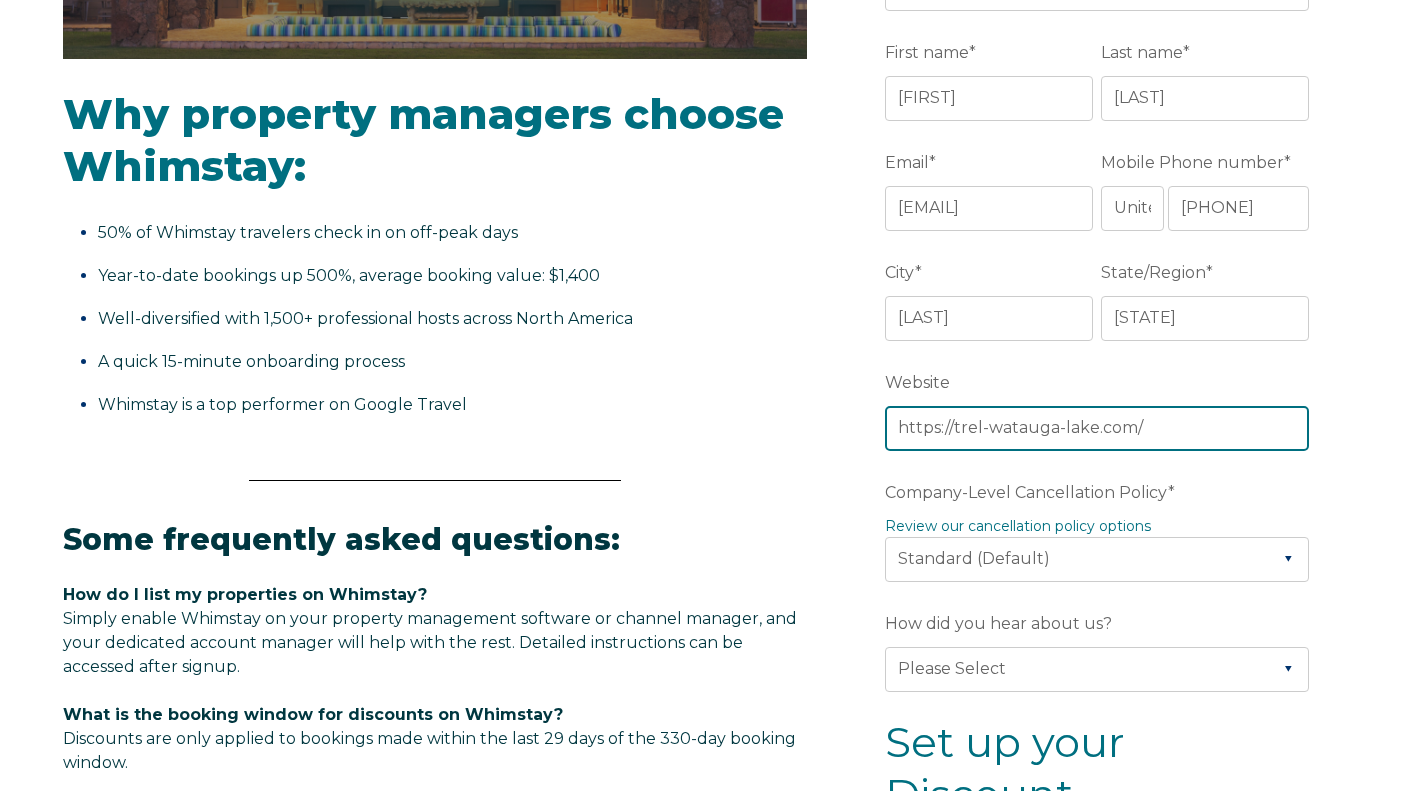 scroll, scrollTop: 700, scrollLeft: 0, axis: vertical 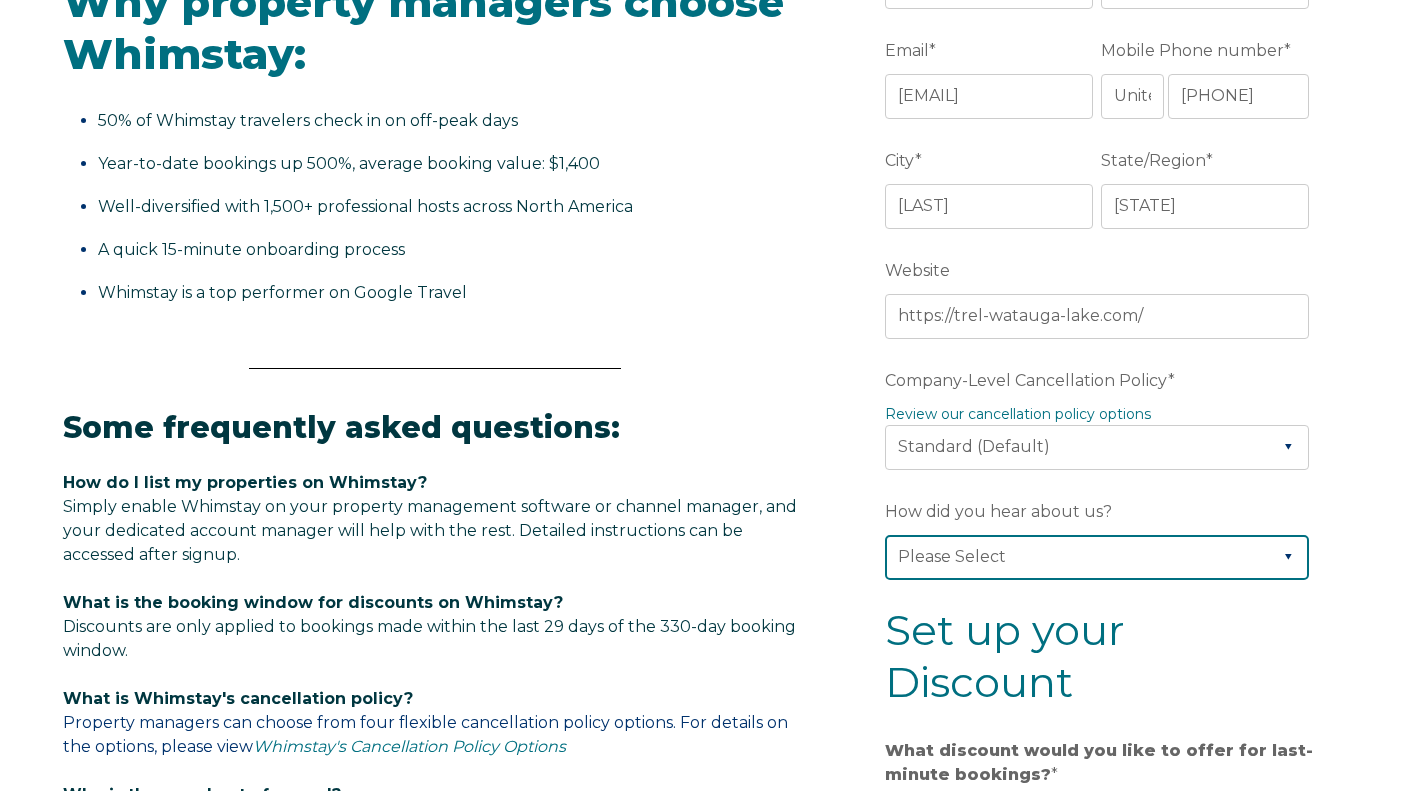 click on "Please Select Found Whimstay through a Google search Direct outreach from a Whimstay team member Saw Whimstay on social media Referred by a friend, colleague, or partner Discovered Whimstay at an event or conference Heard about Whimstay on a podcast Other" at bounding box center (1097, 557) 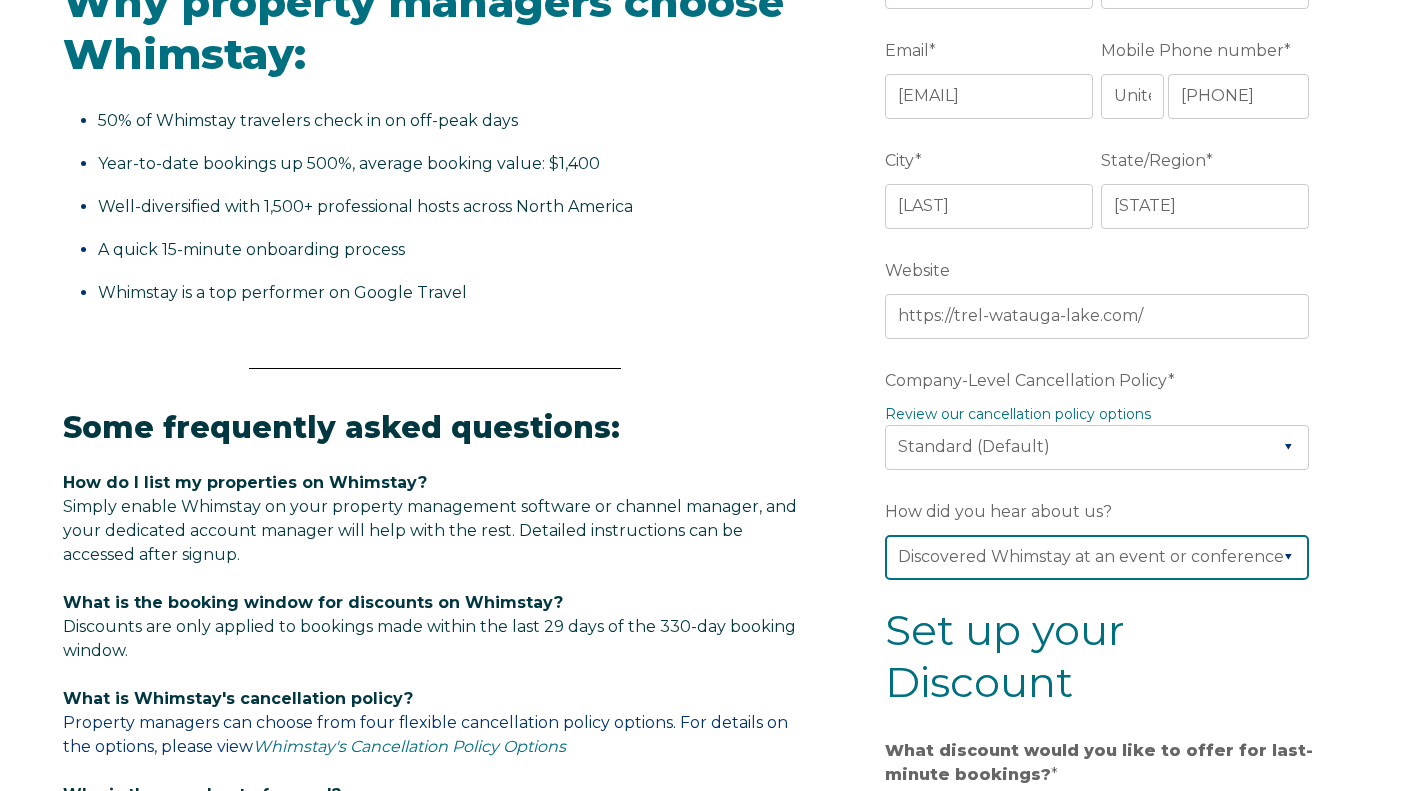 click on "Please Select Found Whimstay through a Google search Direct outreach from a Whimstay team member Saw Whimstay on social media Referred by a friend, colleague, or partner Discovered Whimstay at an event or conference Heard about Whimstay on a podcast Other" at bounding box center (1097, 557) 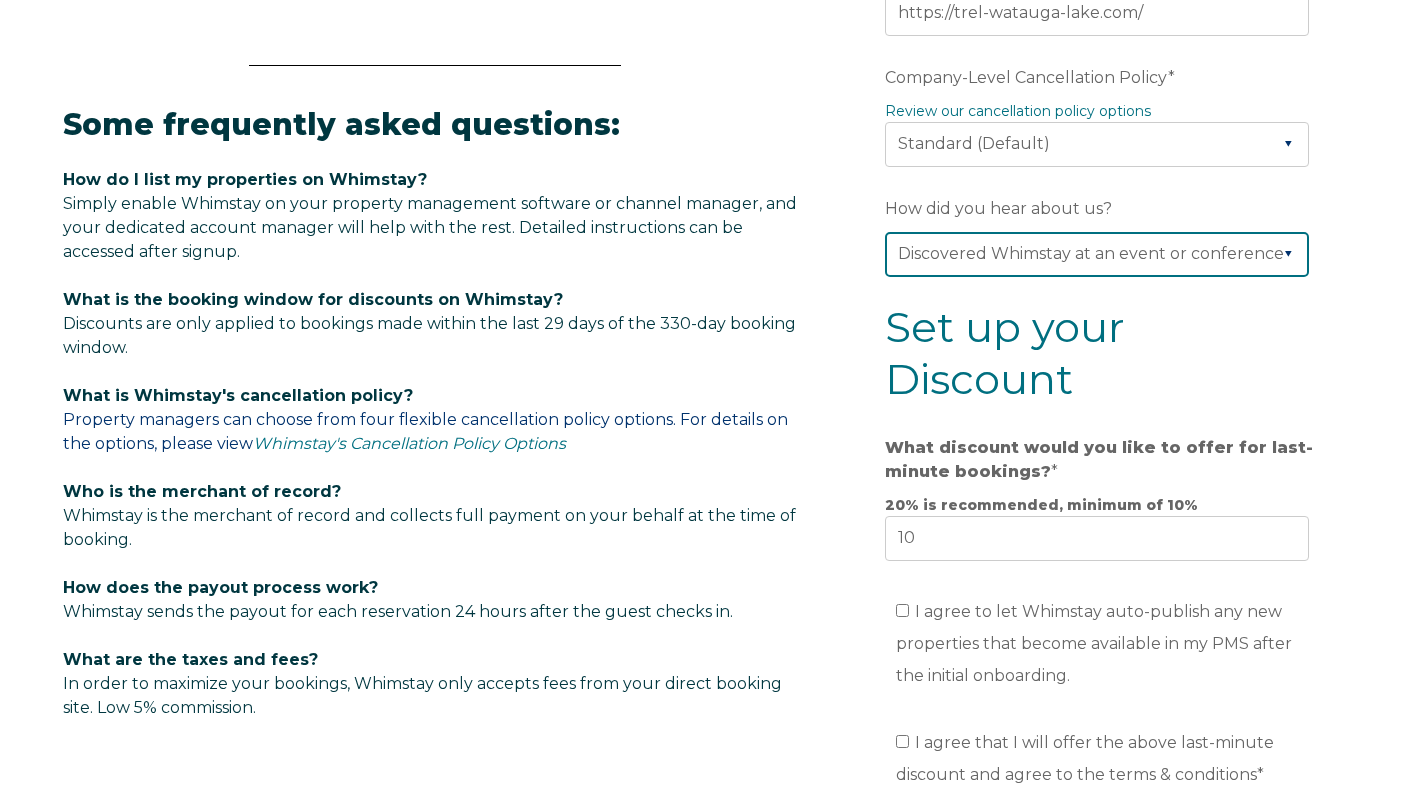 scroll, scrollTop: 1100, scrollLeft: 0, axis: vertical 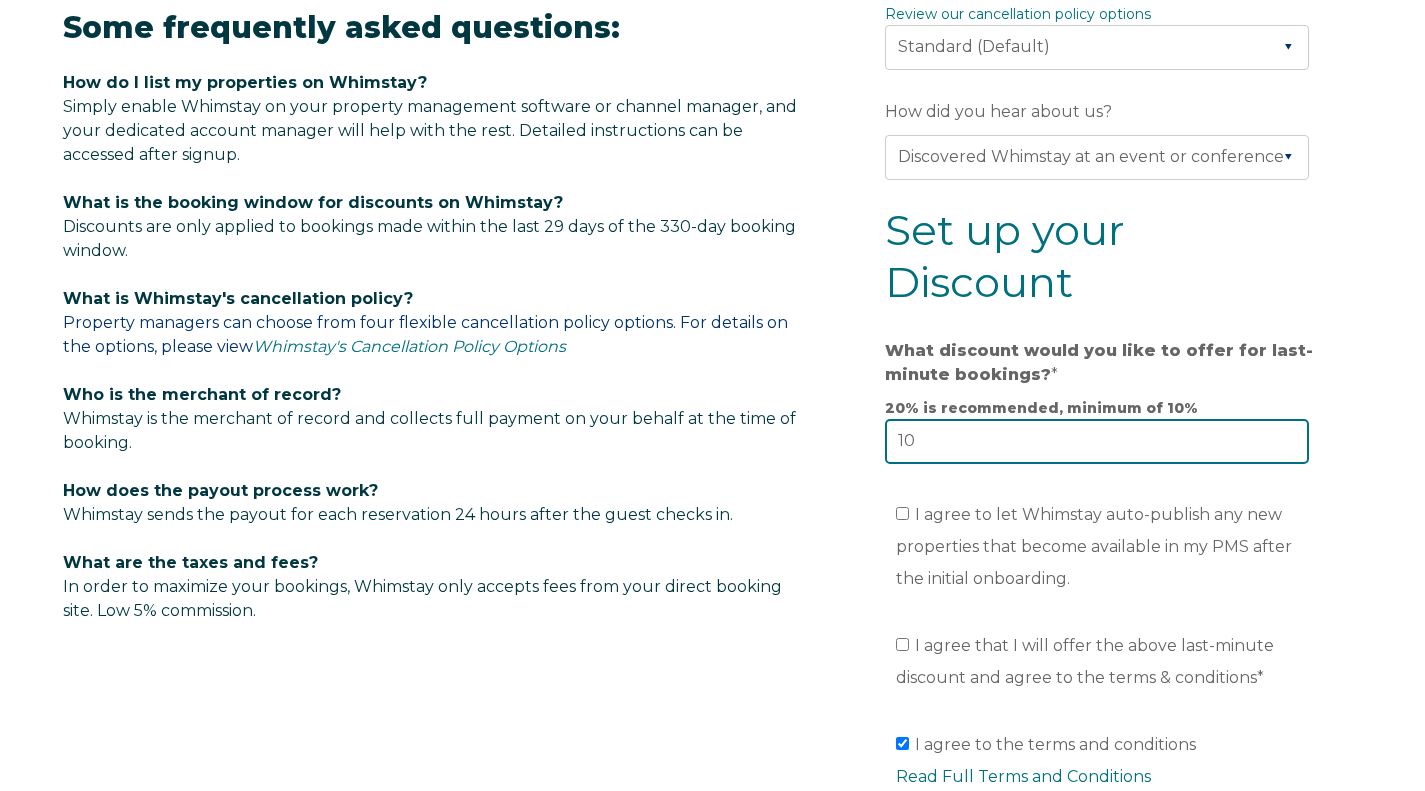 drag, startPoint x: 929, startPoint y: 451, endPoint x: 614, endPoint y: 375, distance: 324.03857 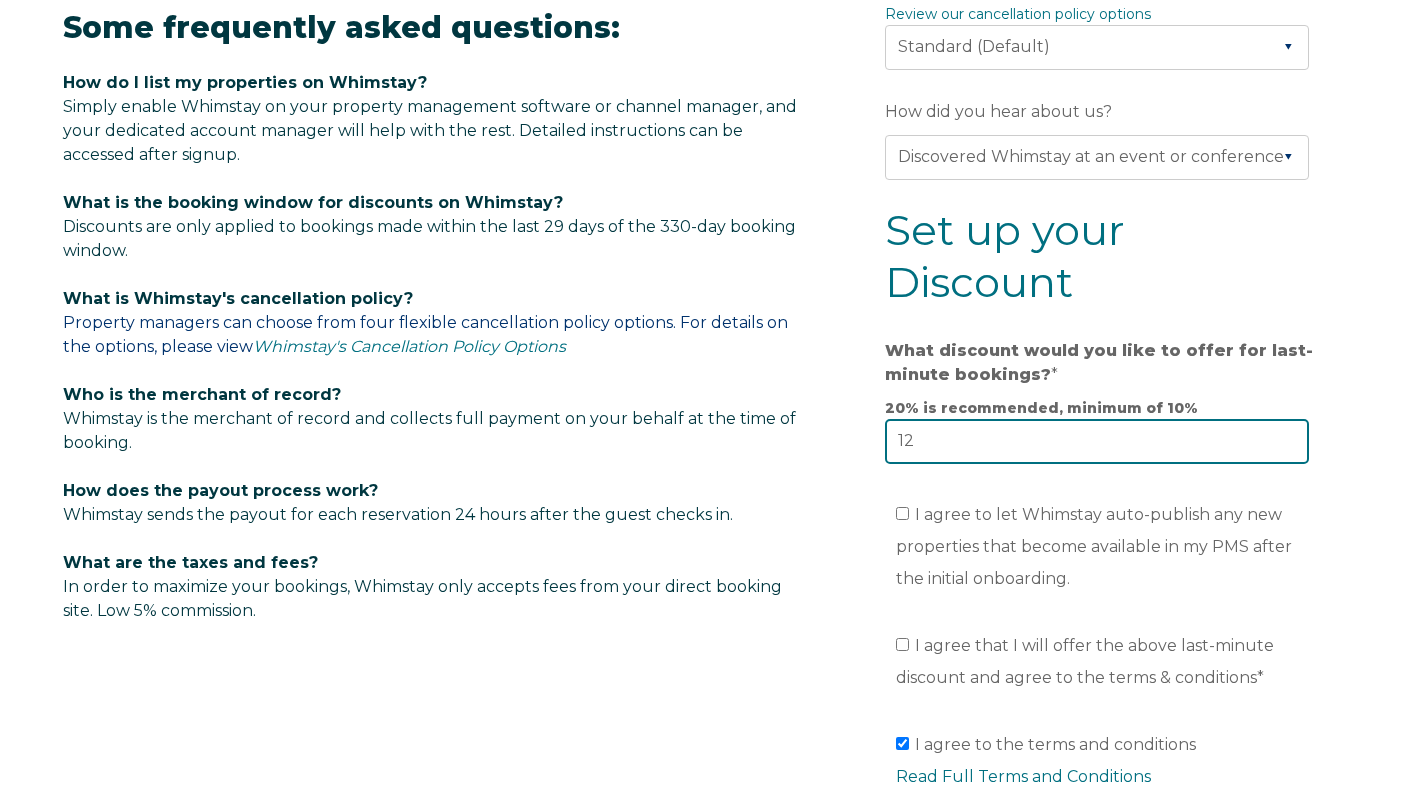 type on "12" 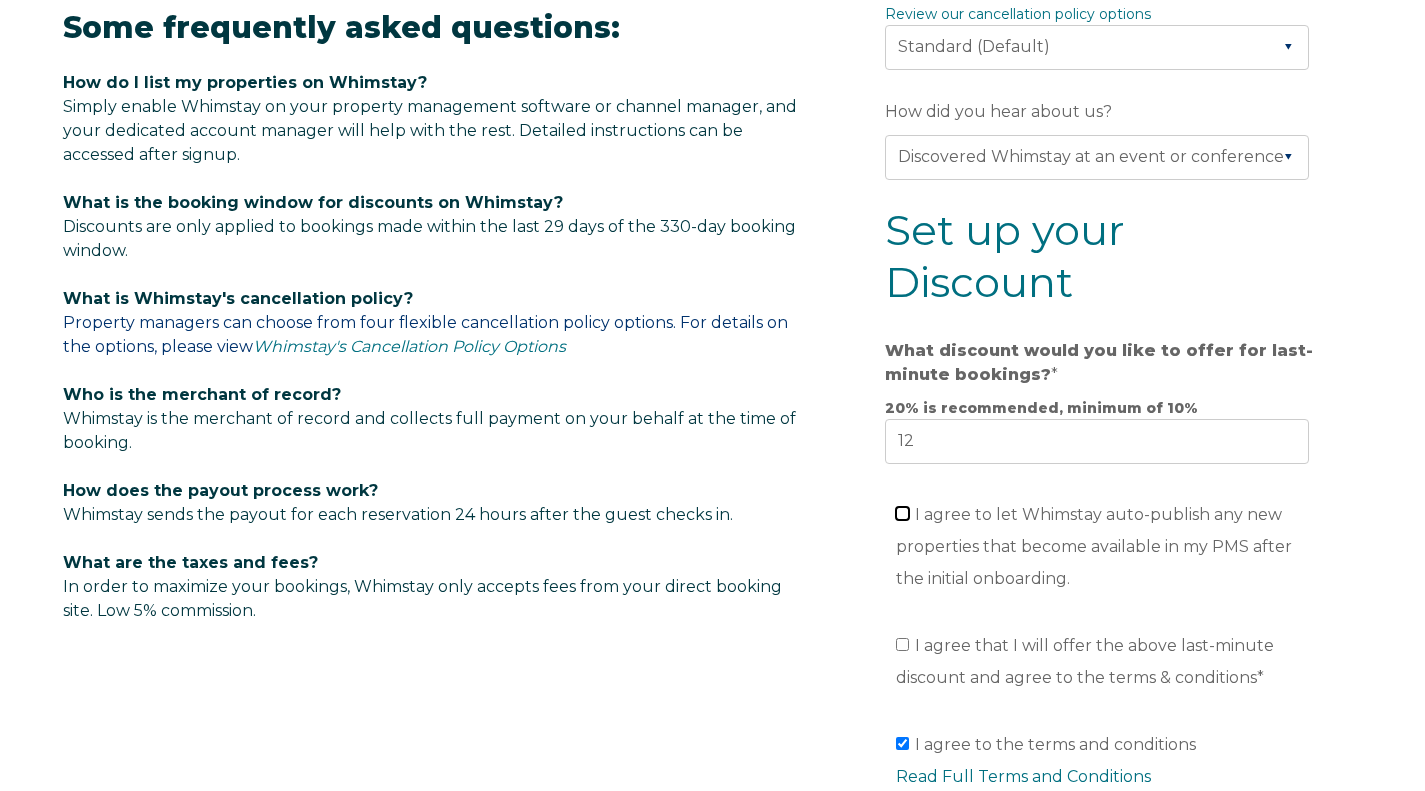 click on "I agree to let Whimstay auto-publish any new properties that become available in my PMS after the initial onboarding." at bounding box center [902, 513] 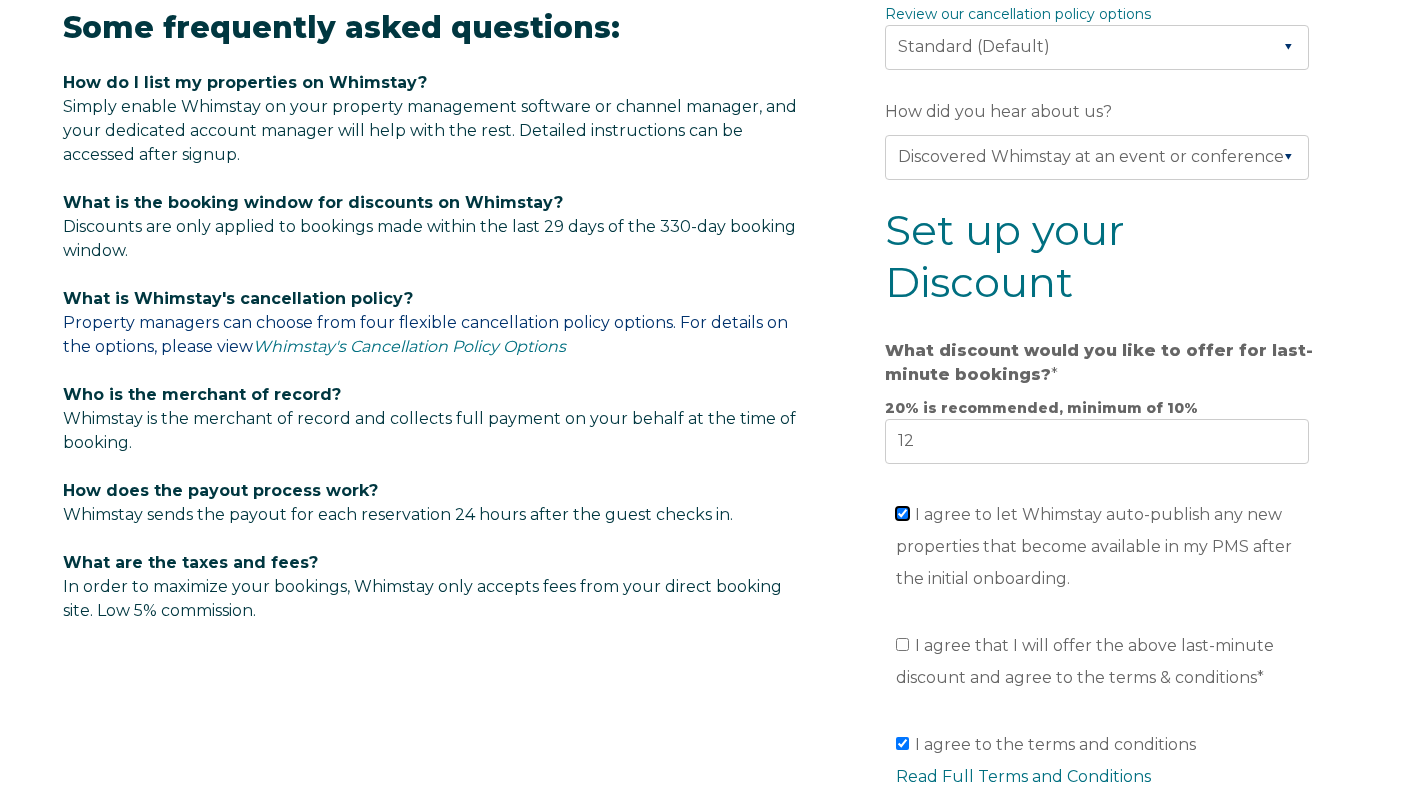 checkbox on "true" 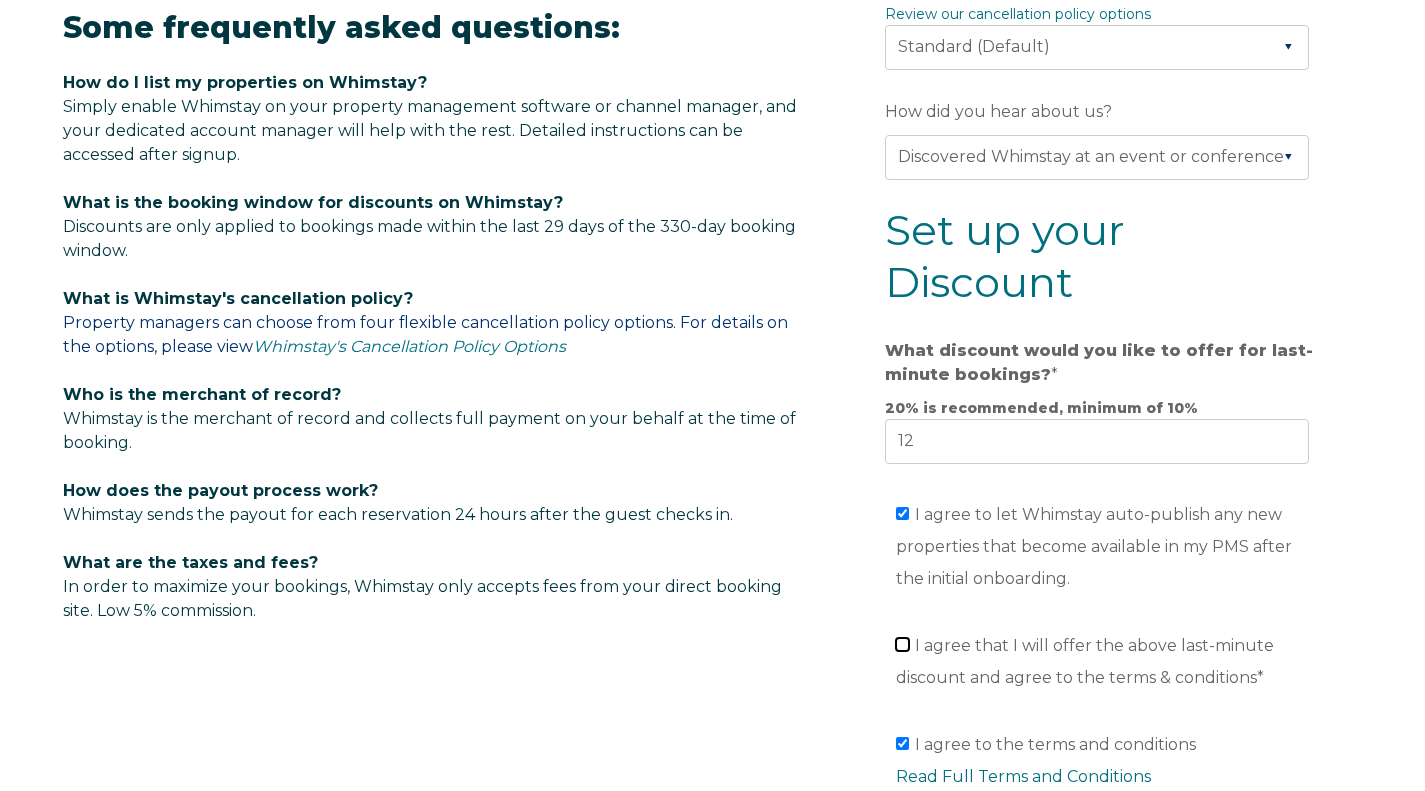 click on "I agree that I will offer the above last-minute discount and agree to the terms & conditions *" at bounding box center [902, 644] 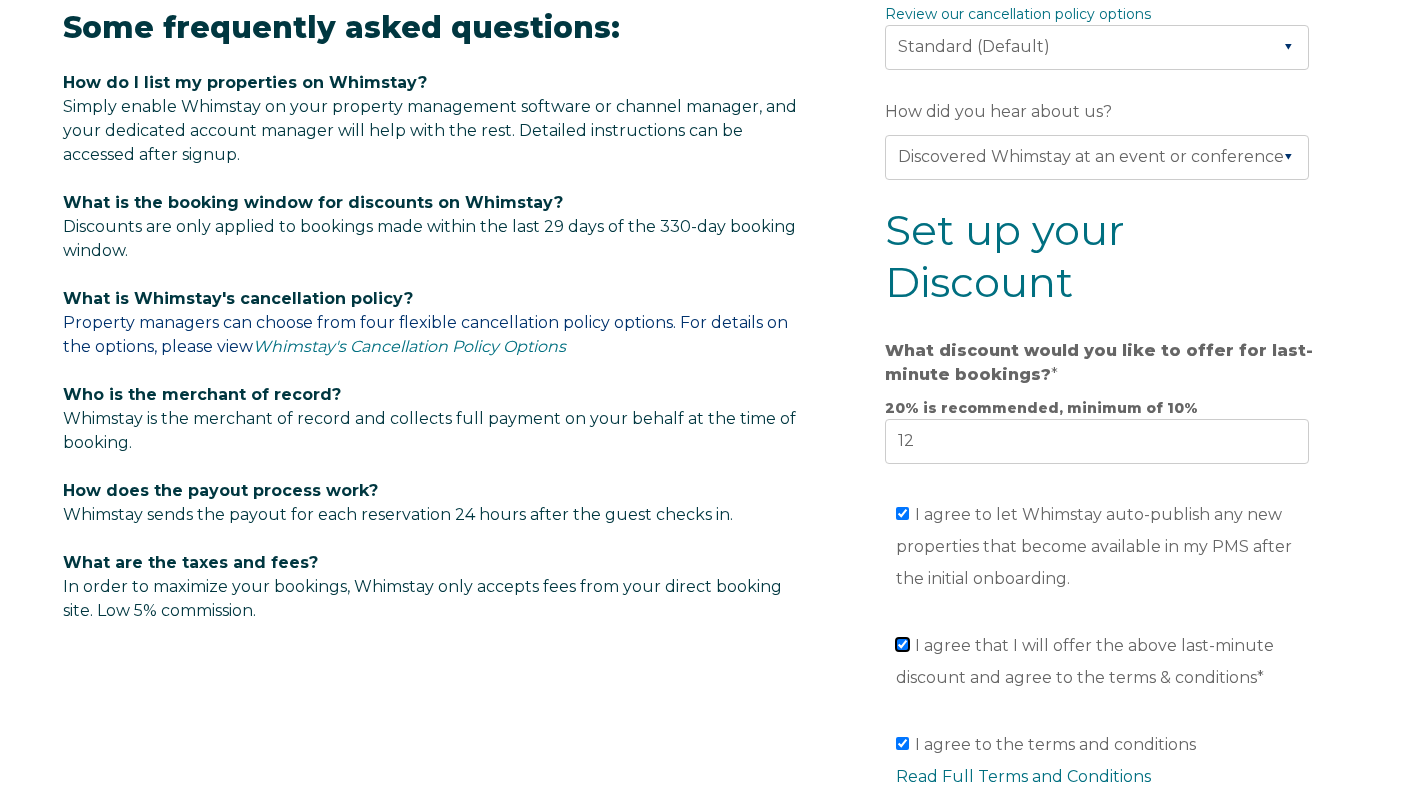 checkbox on "true" 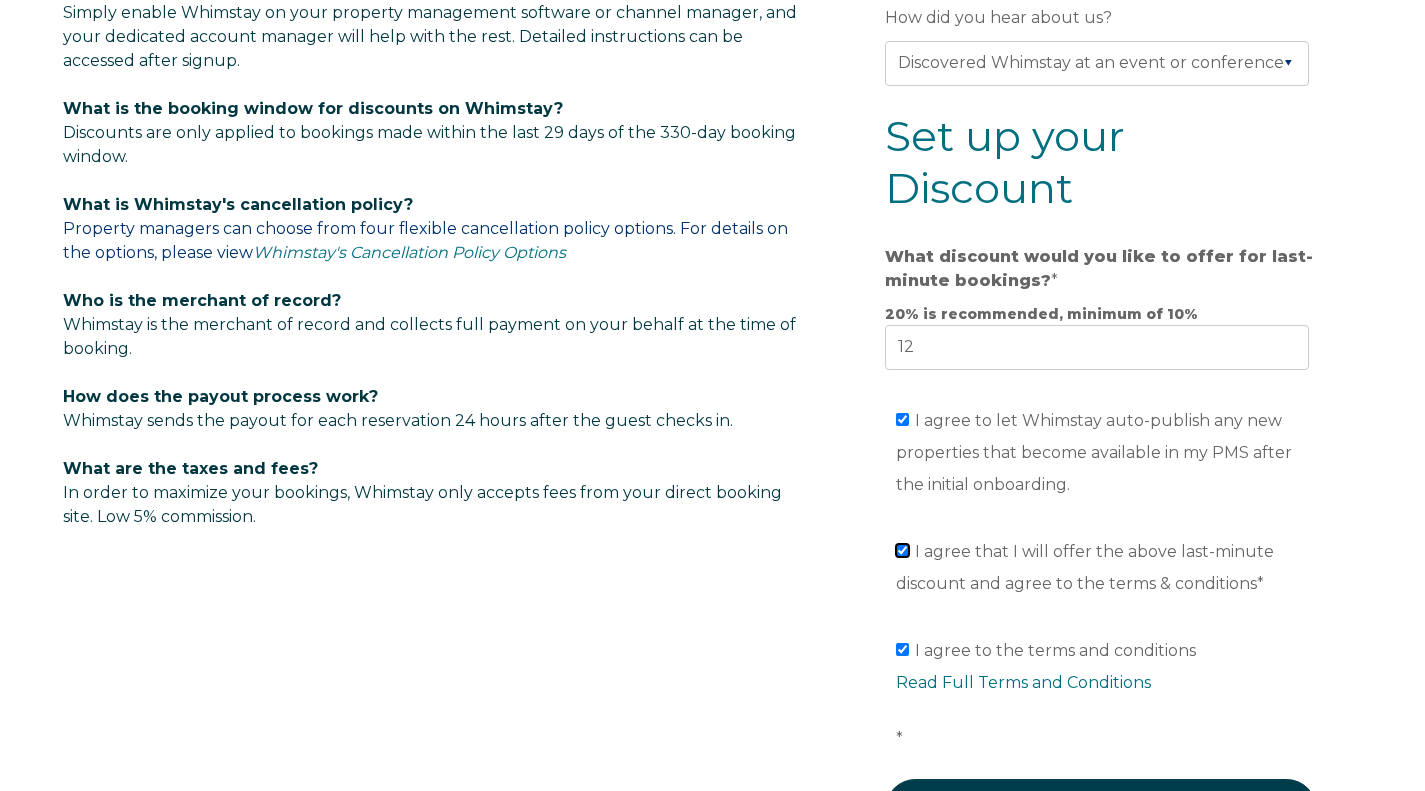 scroll, scrollTop: 1200, scrollLeft: 0, axis: vertical 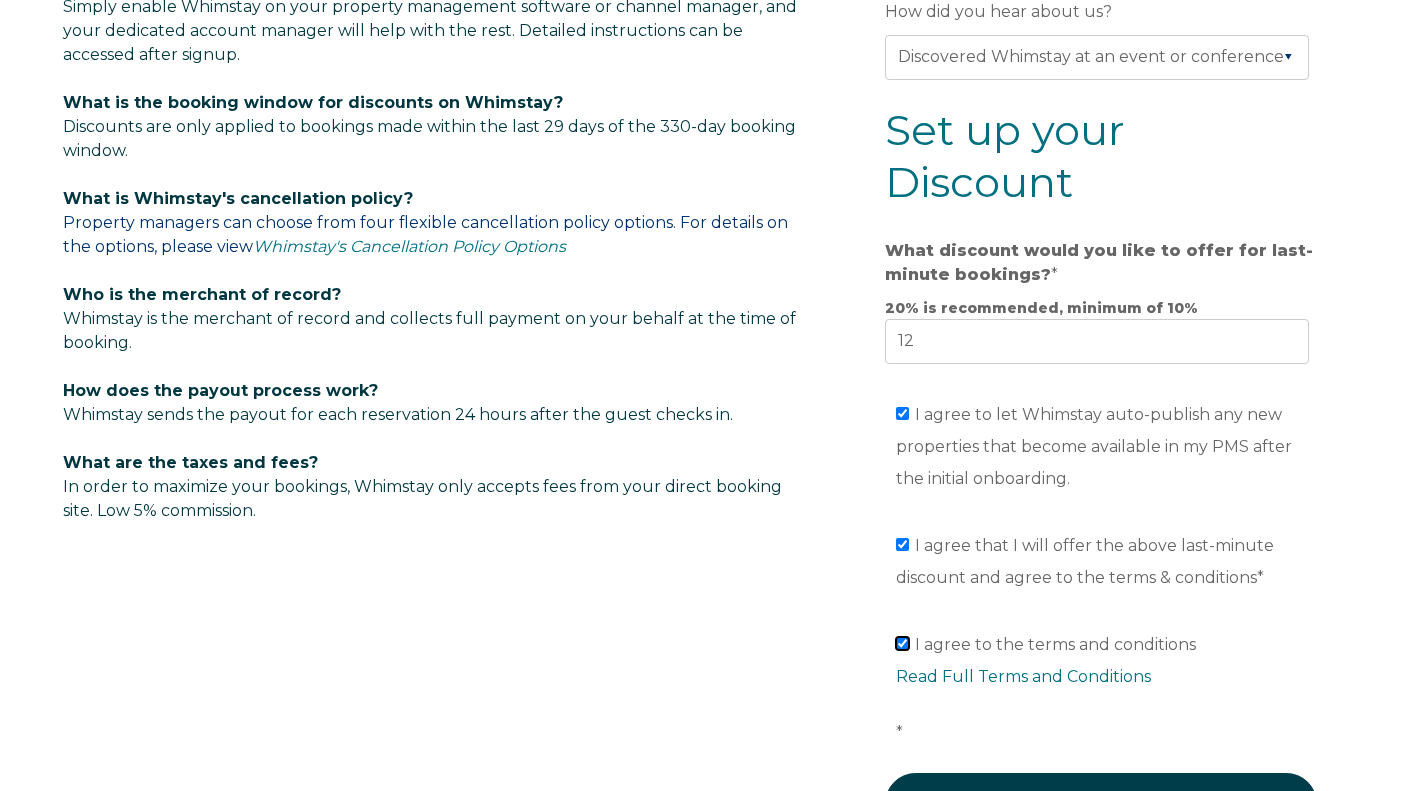 click on "I agree to the terms and conditions Read Full Terms and Conditions  *" at bounding box center (902, 643) 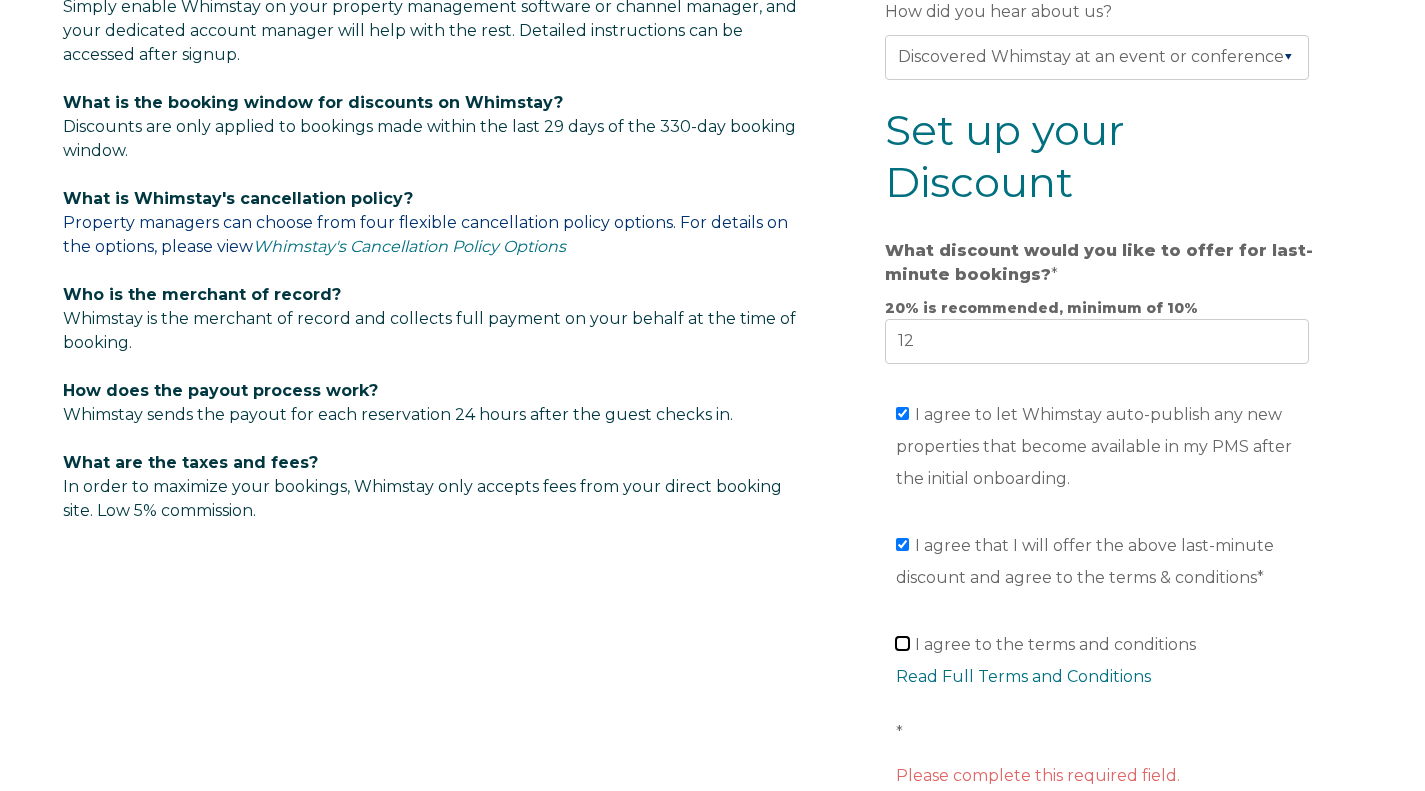 click on "I agree to the terms and conditions Read Full Terms and Conditions  *" at bounding box center (902, 643) 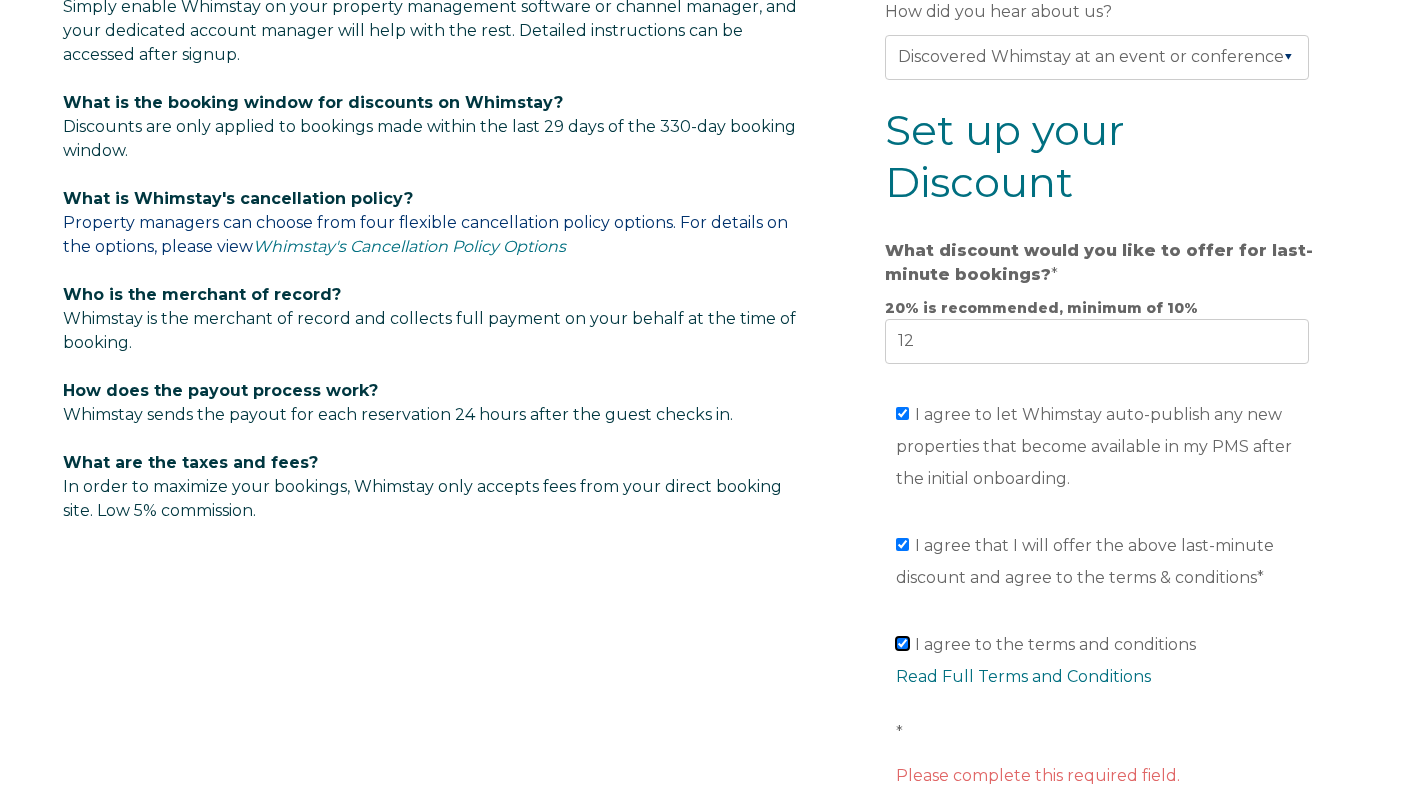 checkbox on "true" 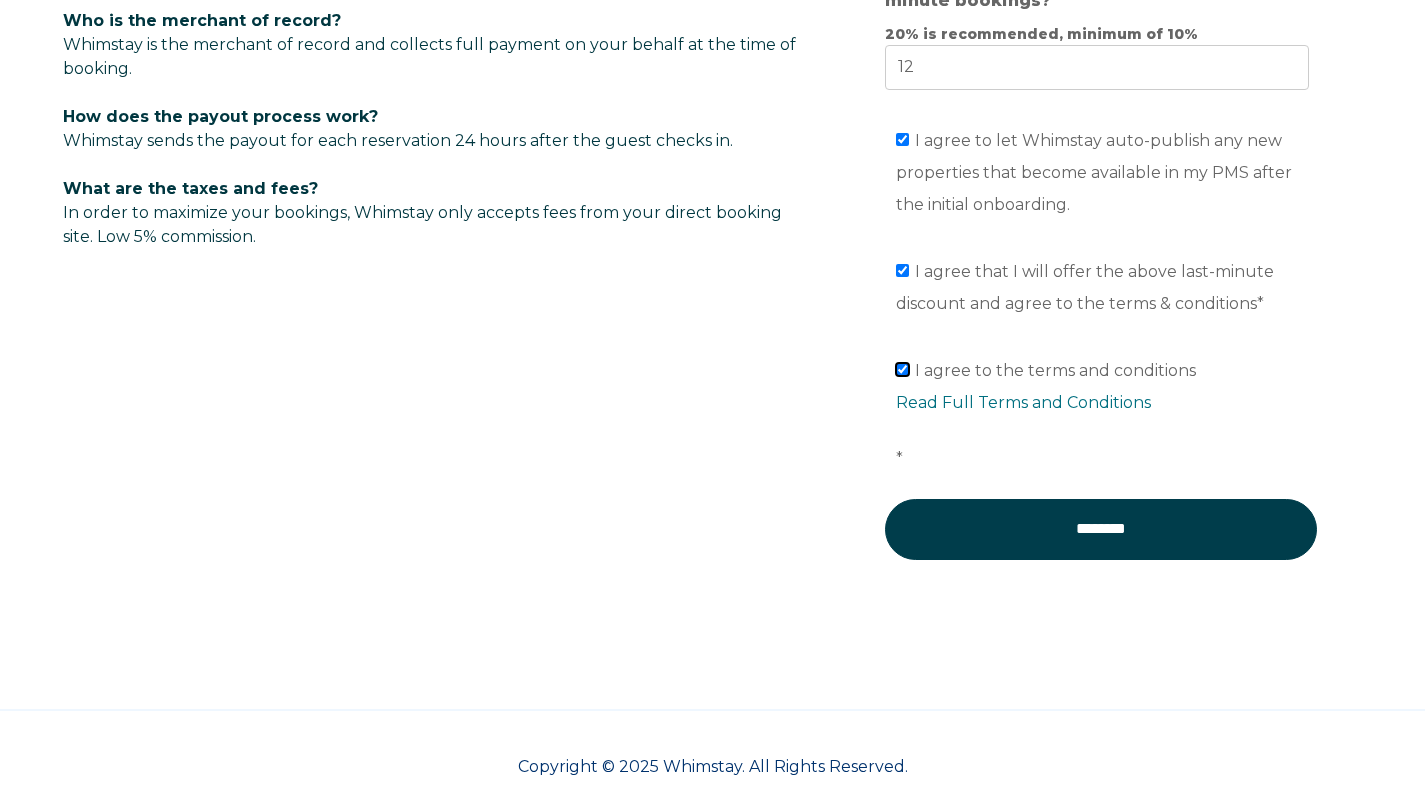 scroll, scrollTop: 1500, scrollLeft: 0, axis: vertical 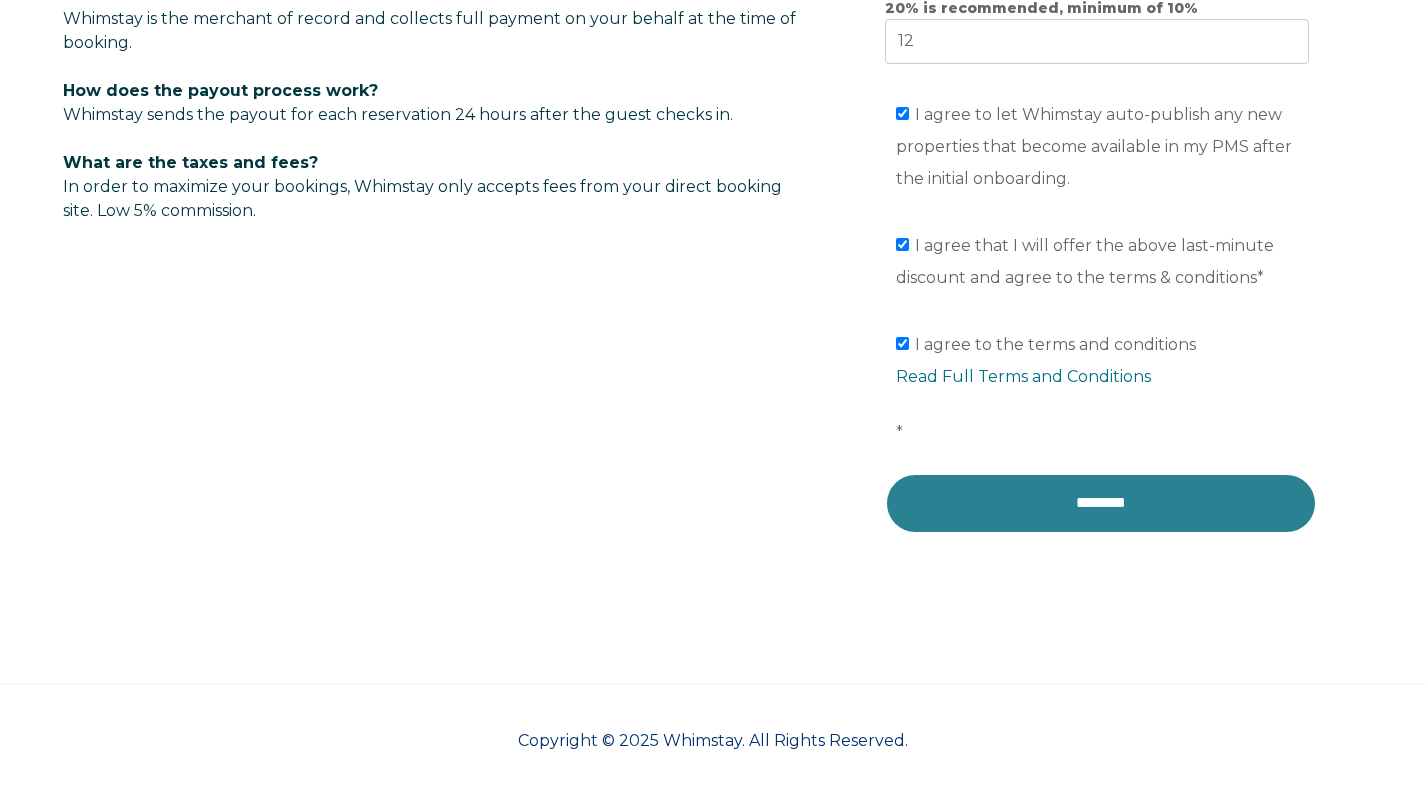 click on "********" at bounding box center (1101, 503) 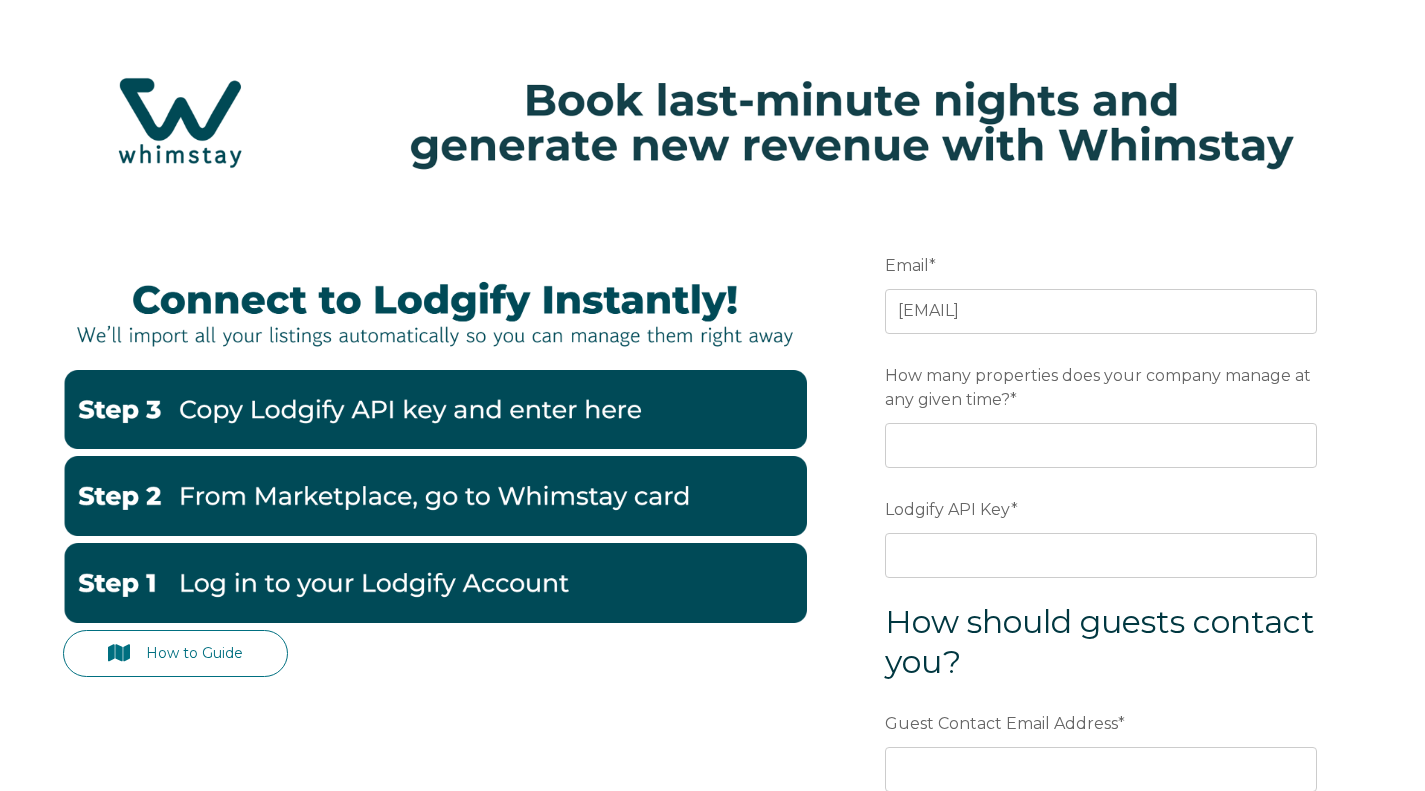 scroll, scrollTop: 0, scrollLeft: 0, axis: both 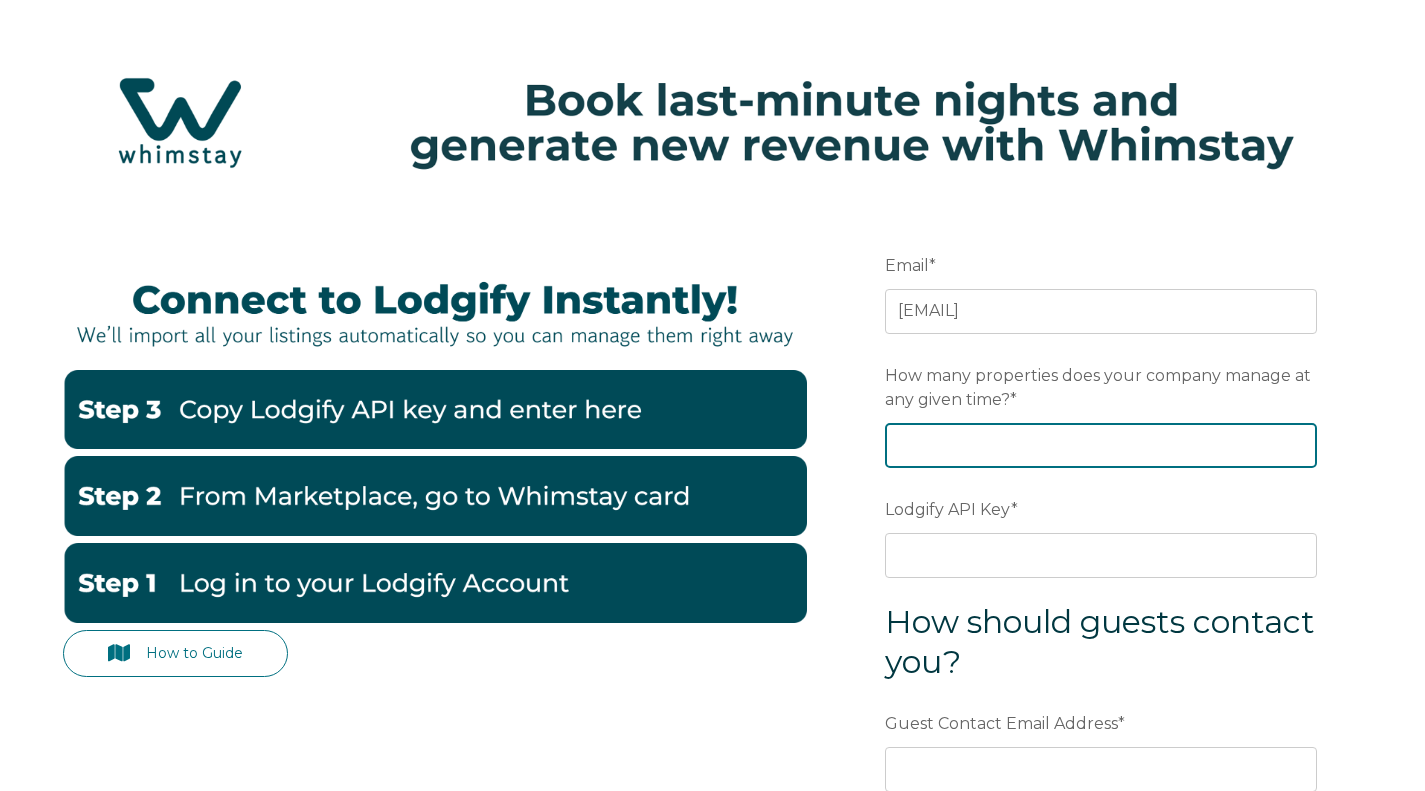 click on "How many properties does your company manage at any given time? *" at bounding box center (1101, 445) 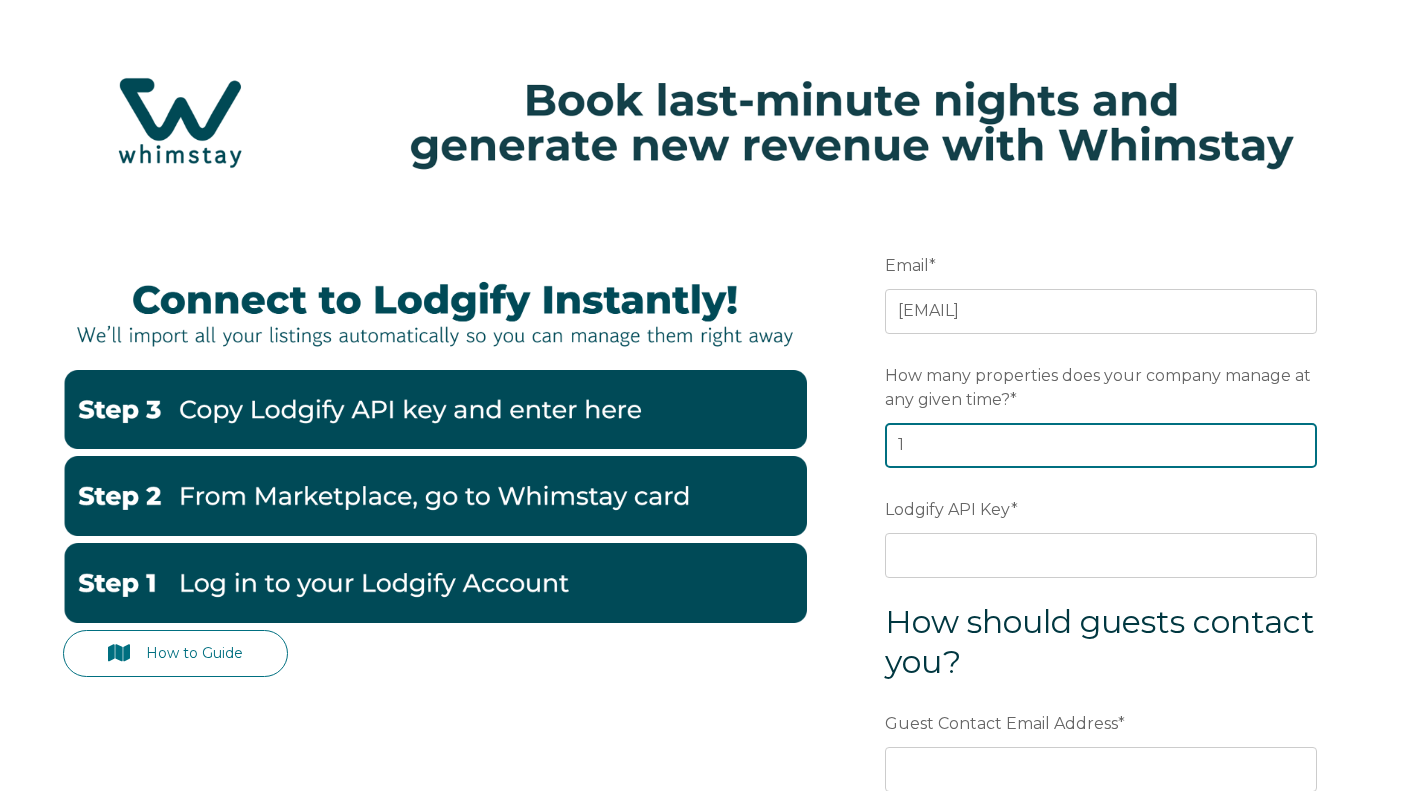 type on "1" 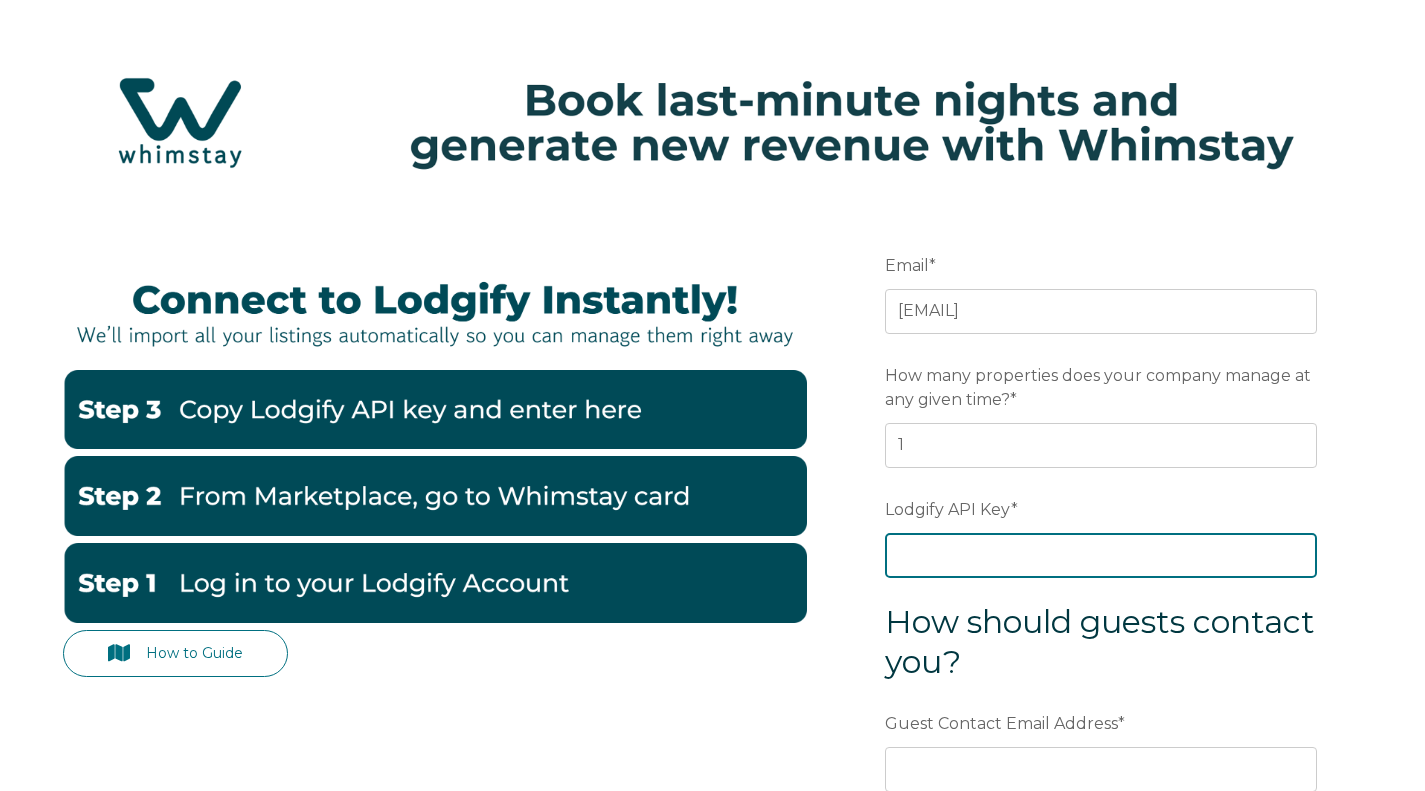 click on "Lodgify API Key *" at bounding box center (1101, 555) 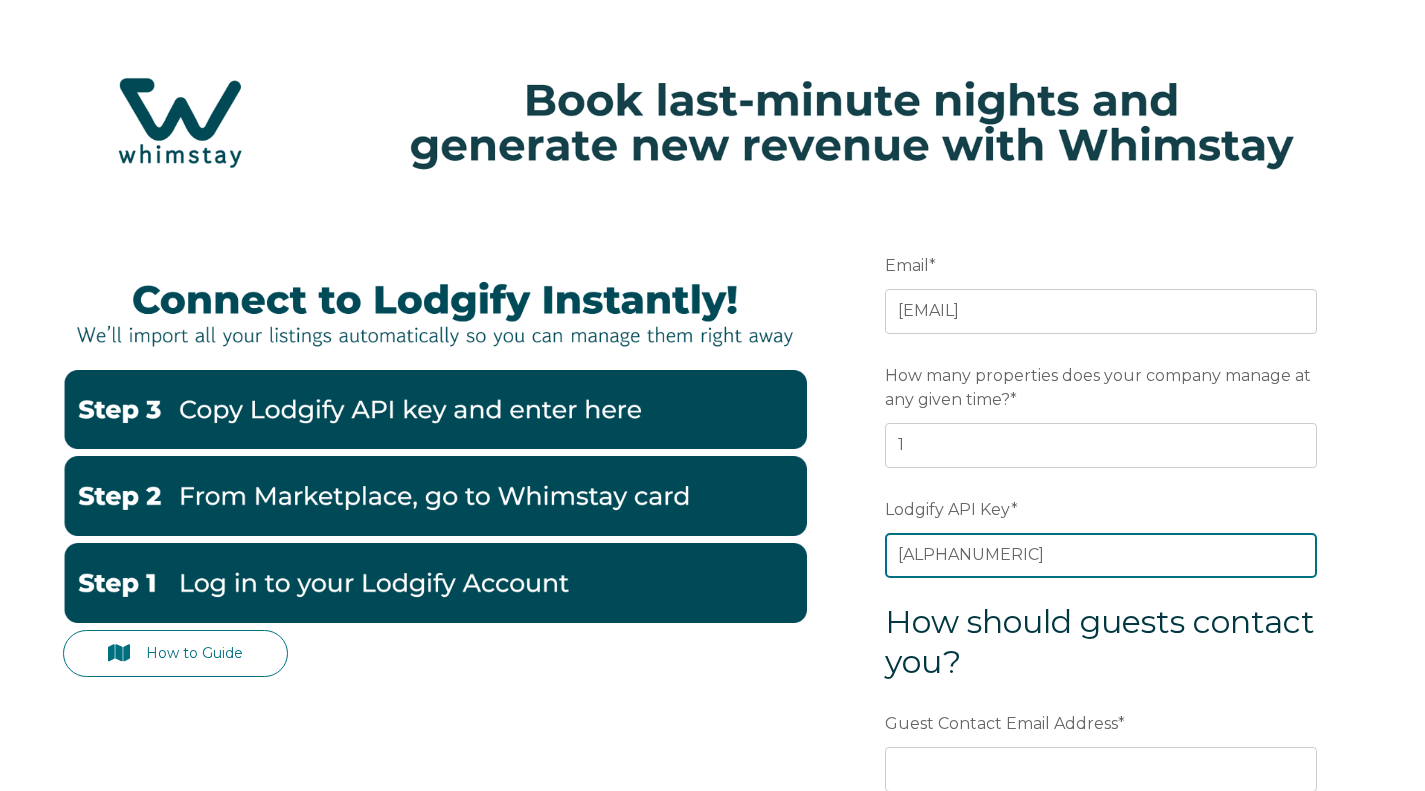 scroll, scrollTop: 0, scrollLeft: 265, axis: horizontal 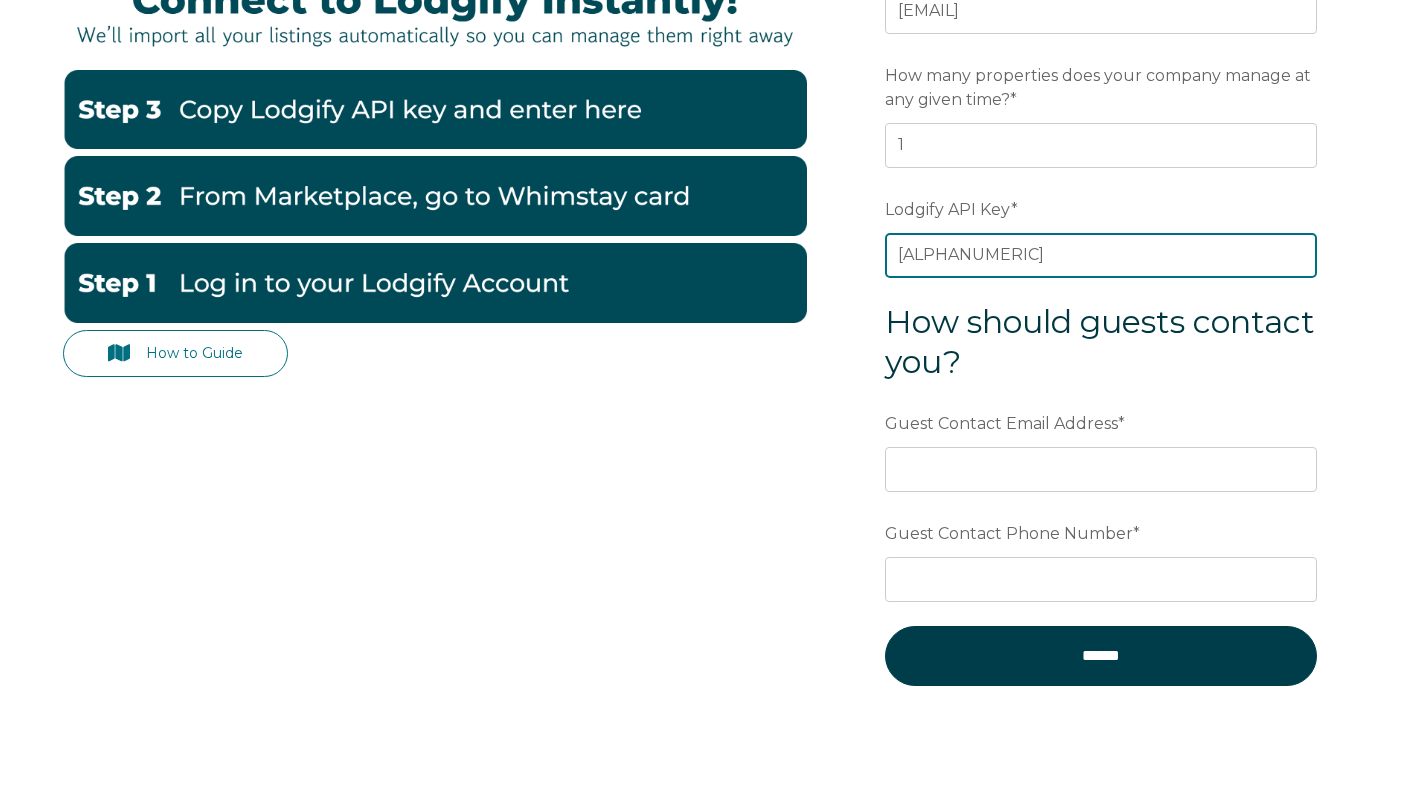 type on "QYhy7wIjF3v0cOS/SoWKbBkbp39NDLDM+WYO6GMPtvlCg0lVG/5vXzAD4uMTW39F" 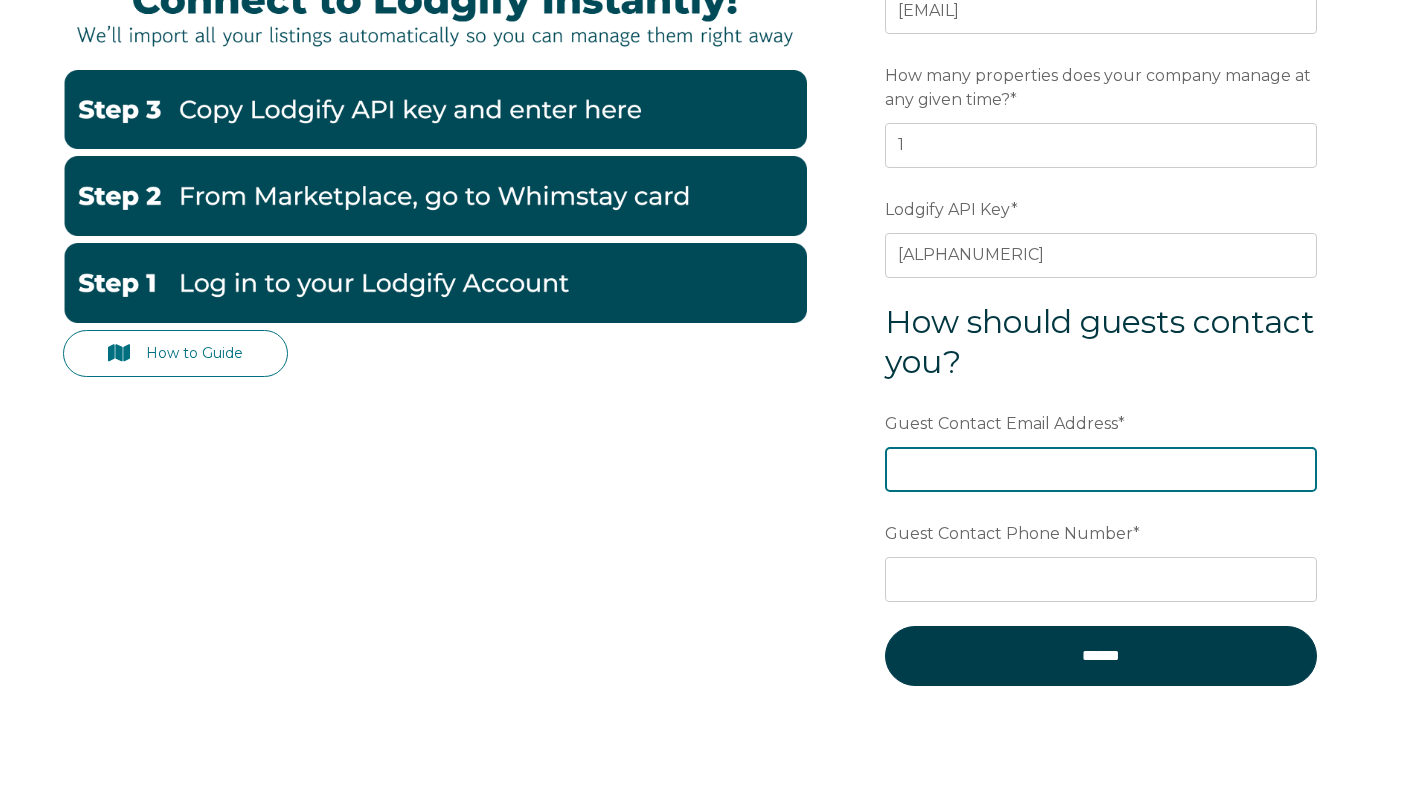 scroll, scrollTop: 0, scrollLeft: 0, axis: both 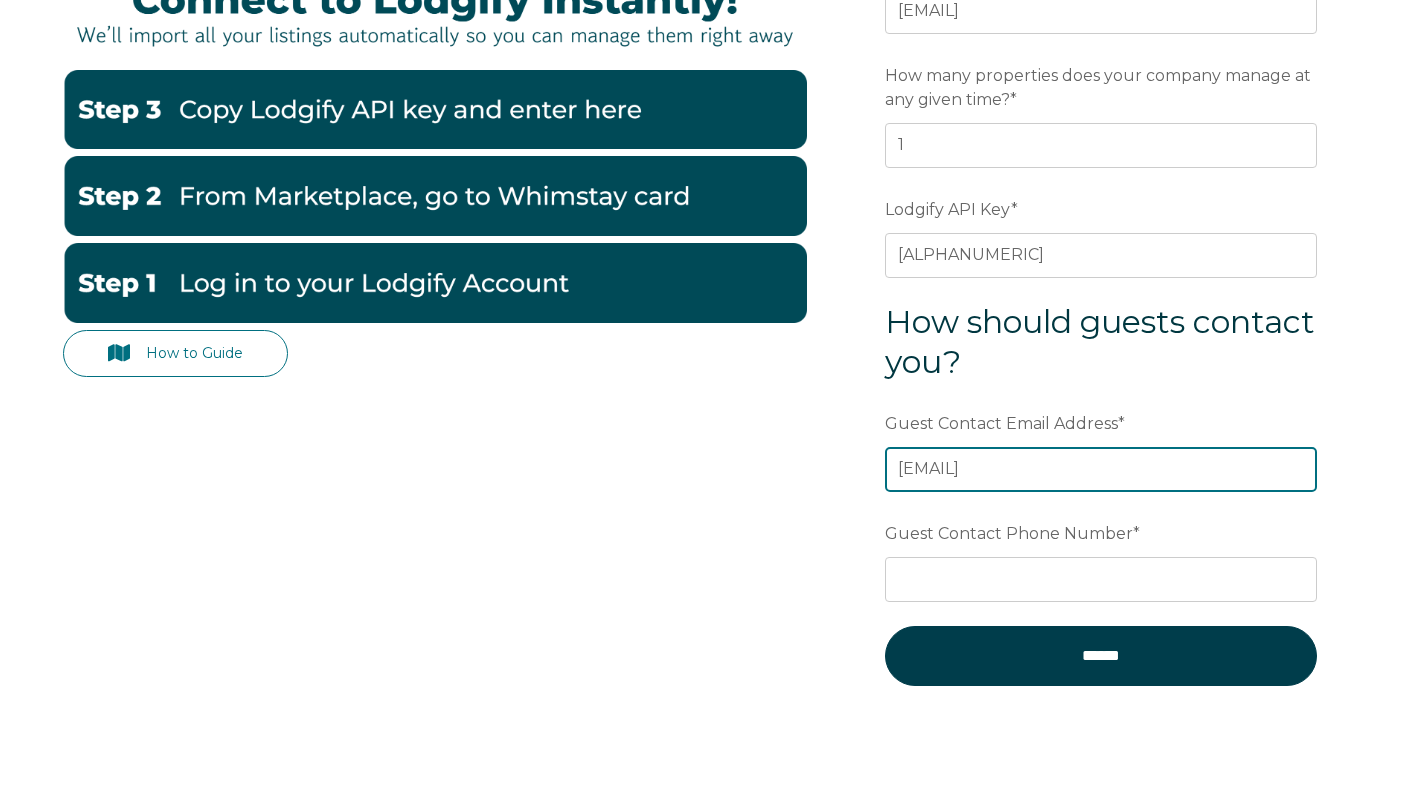 type on "[EMAIL]" 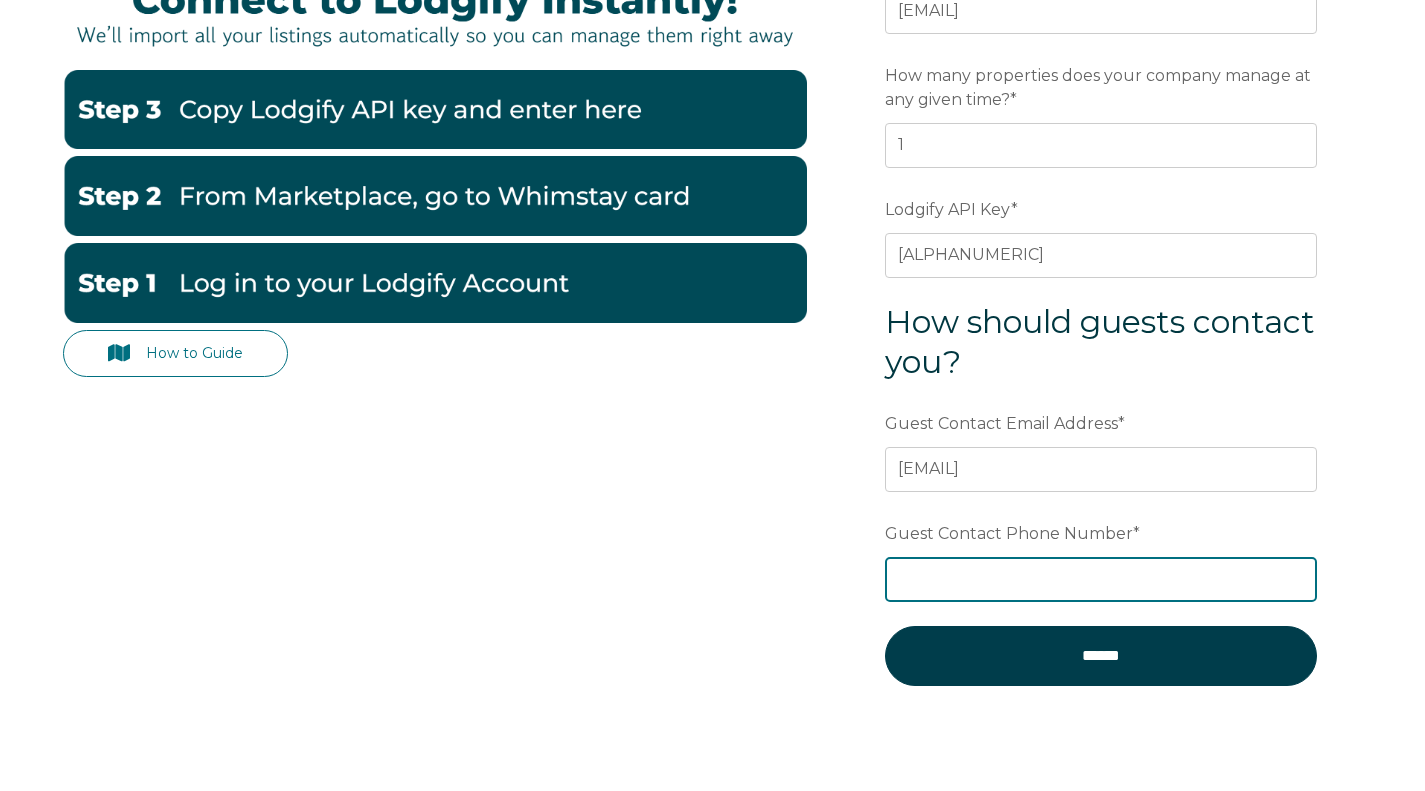 click on "Guest Contact Phone Number *" at bounding box center [1101, 579] 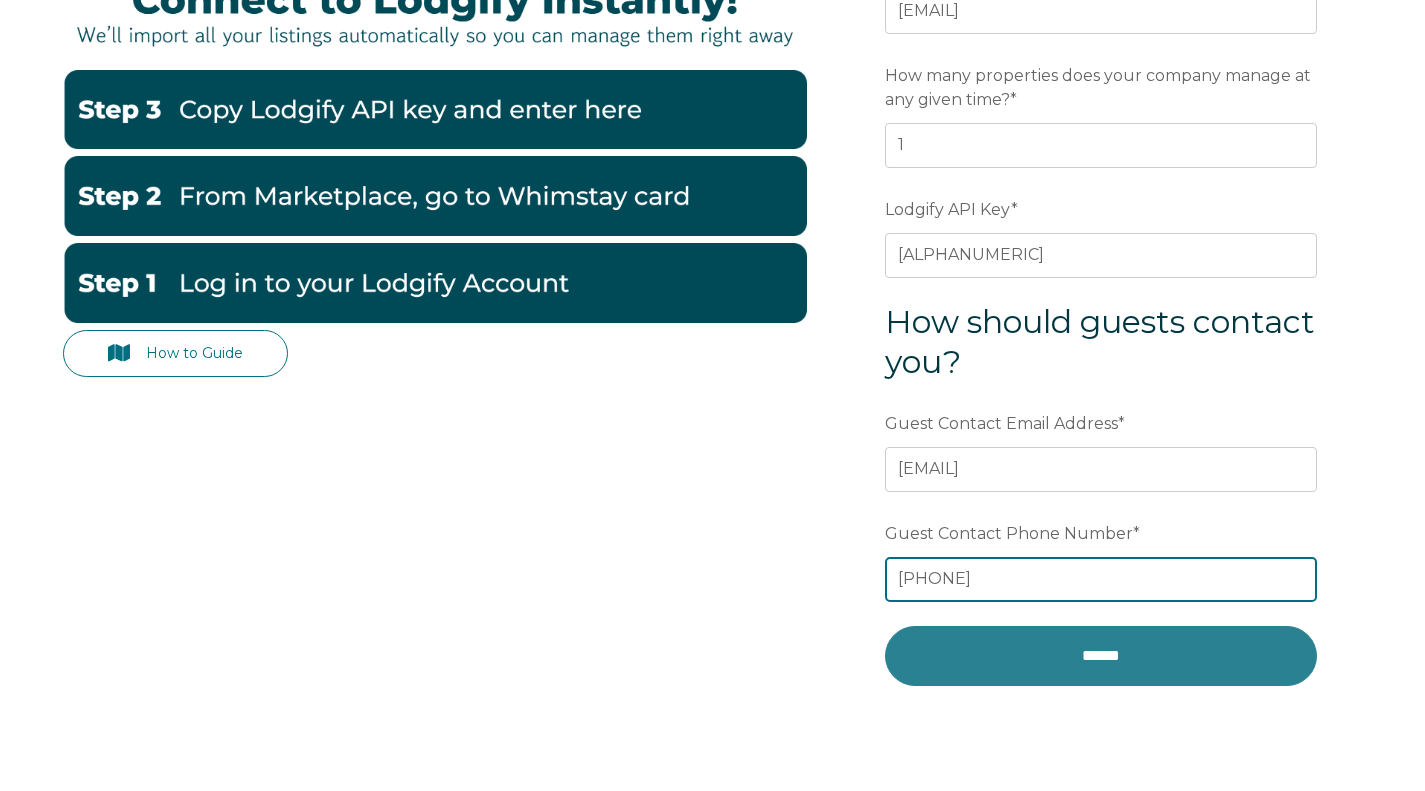 type on "4437223638" 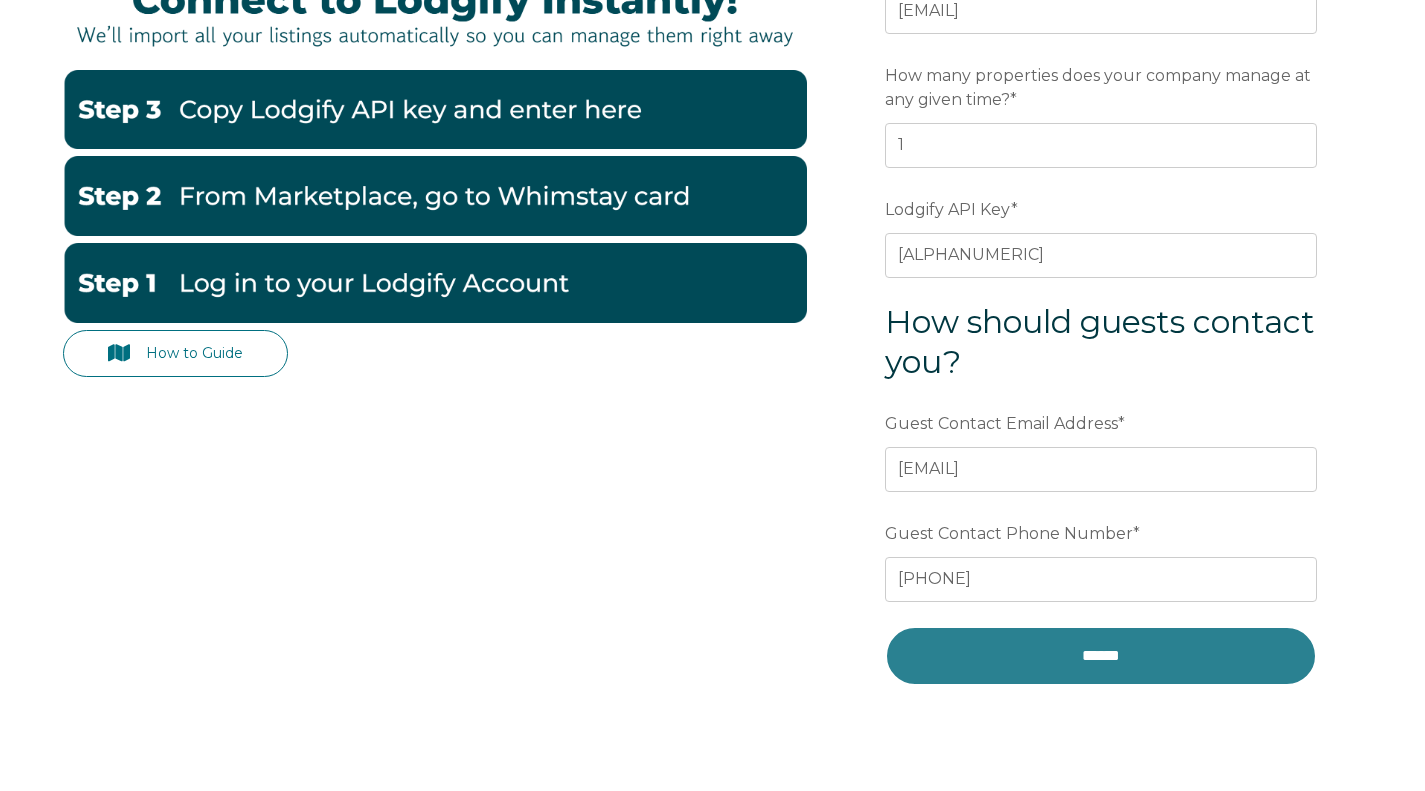 click on "******" at bounding box center [1101, 656] 